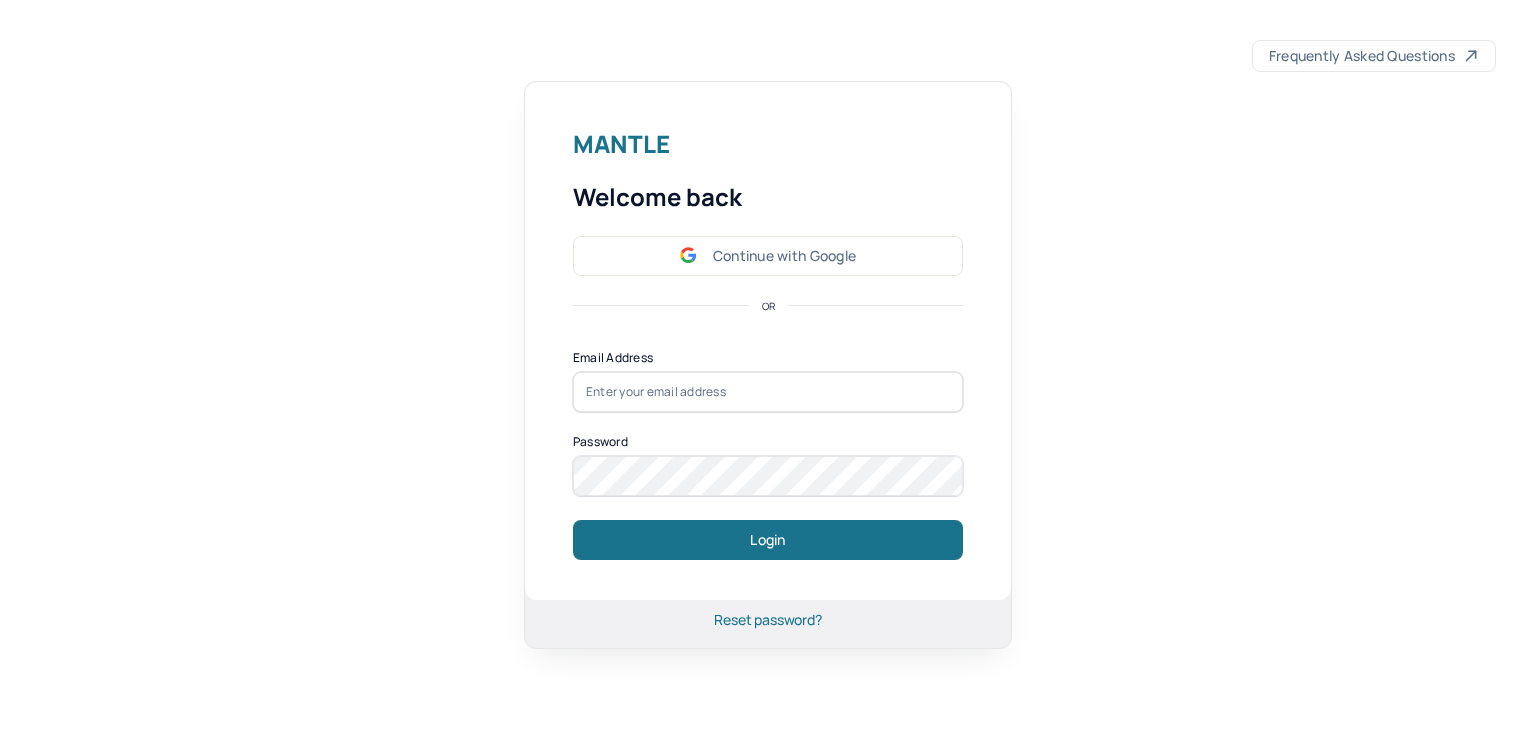 scroll, scrollTop: 0, scrollLeft: 0, axis: both 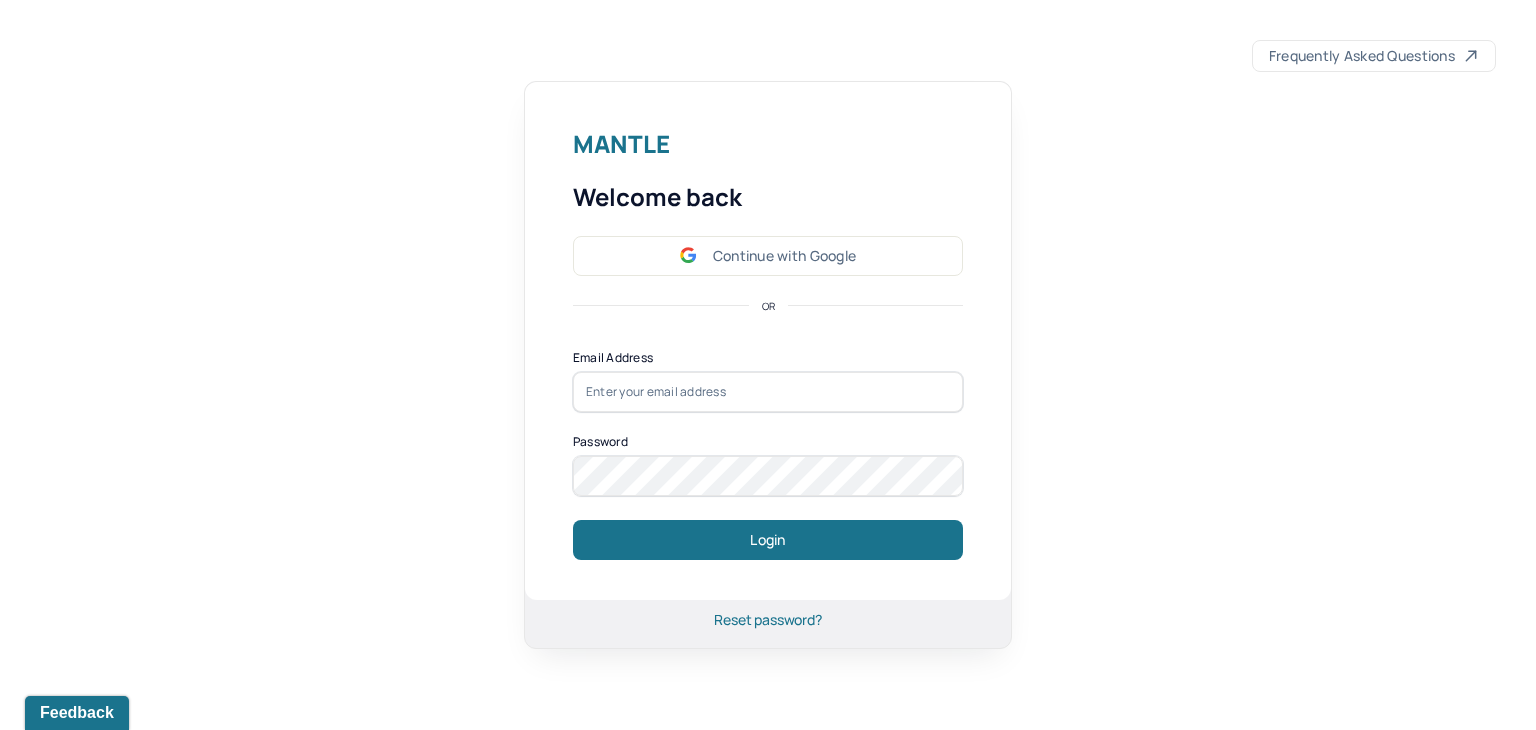 click on "Continue with Google" at bounding box center (768, 256) 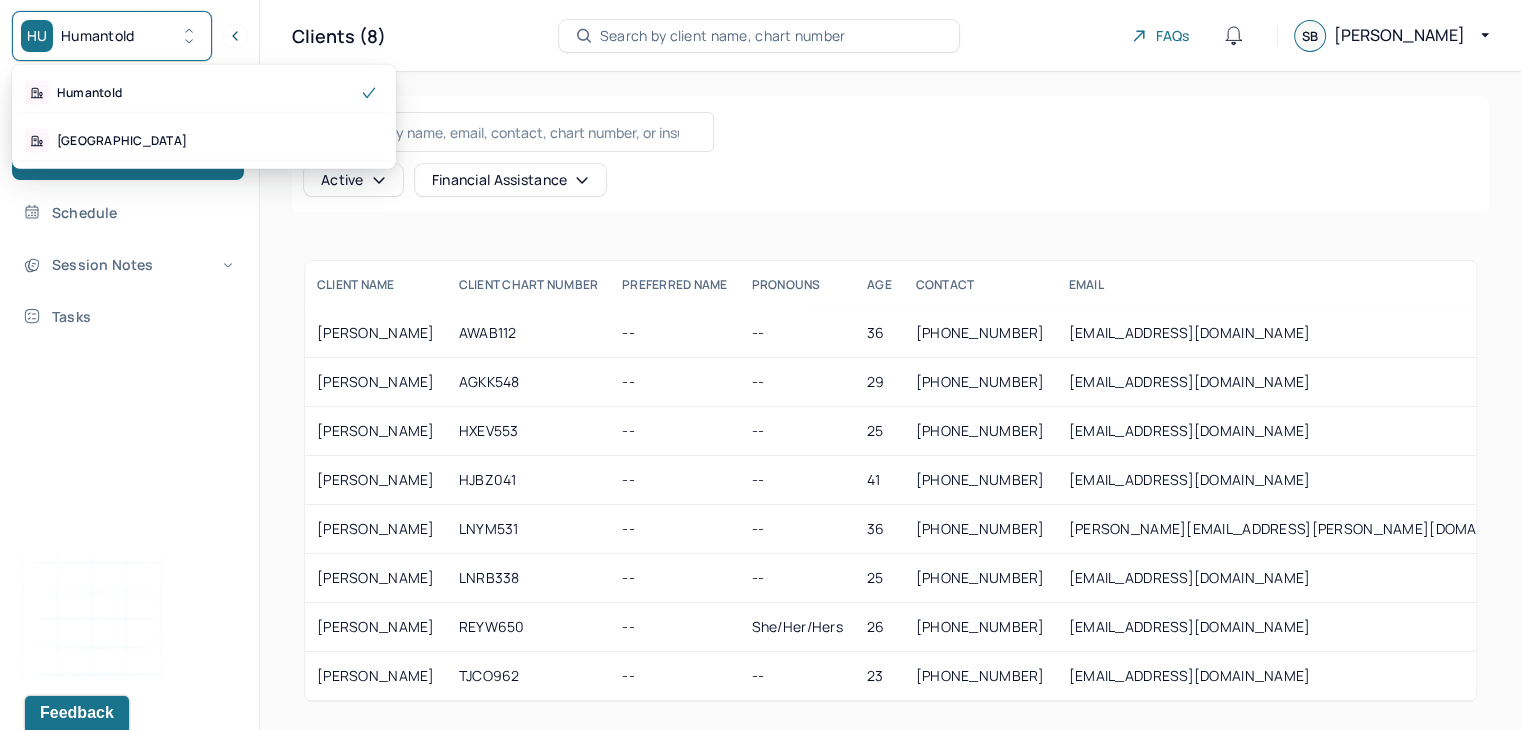 click on "HU Humantold" at bounding box center (112, 36) 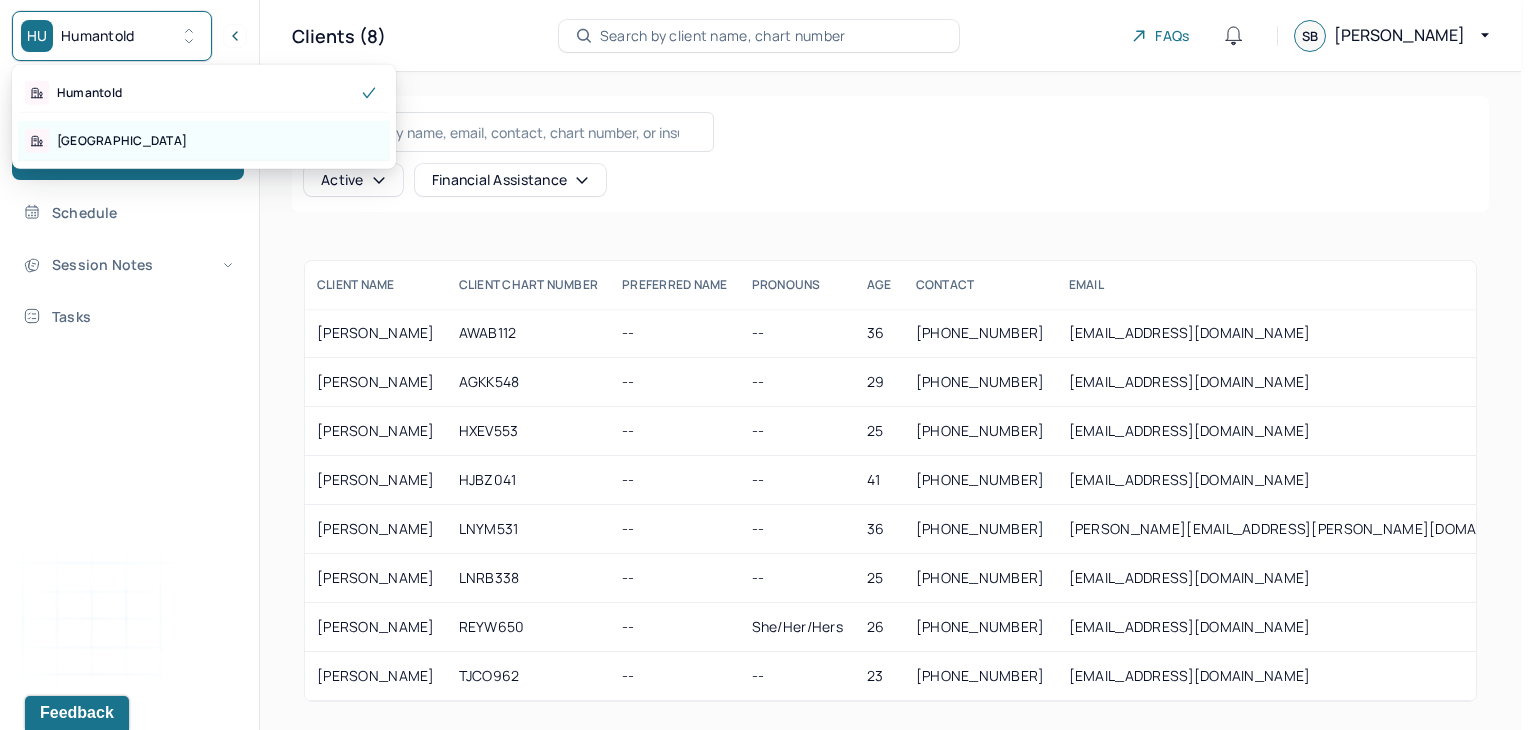 click on "Park Hill" at bounding box center [122, 141] 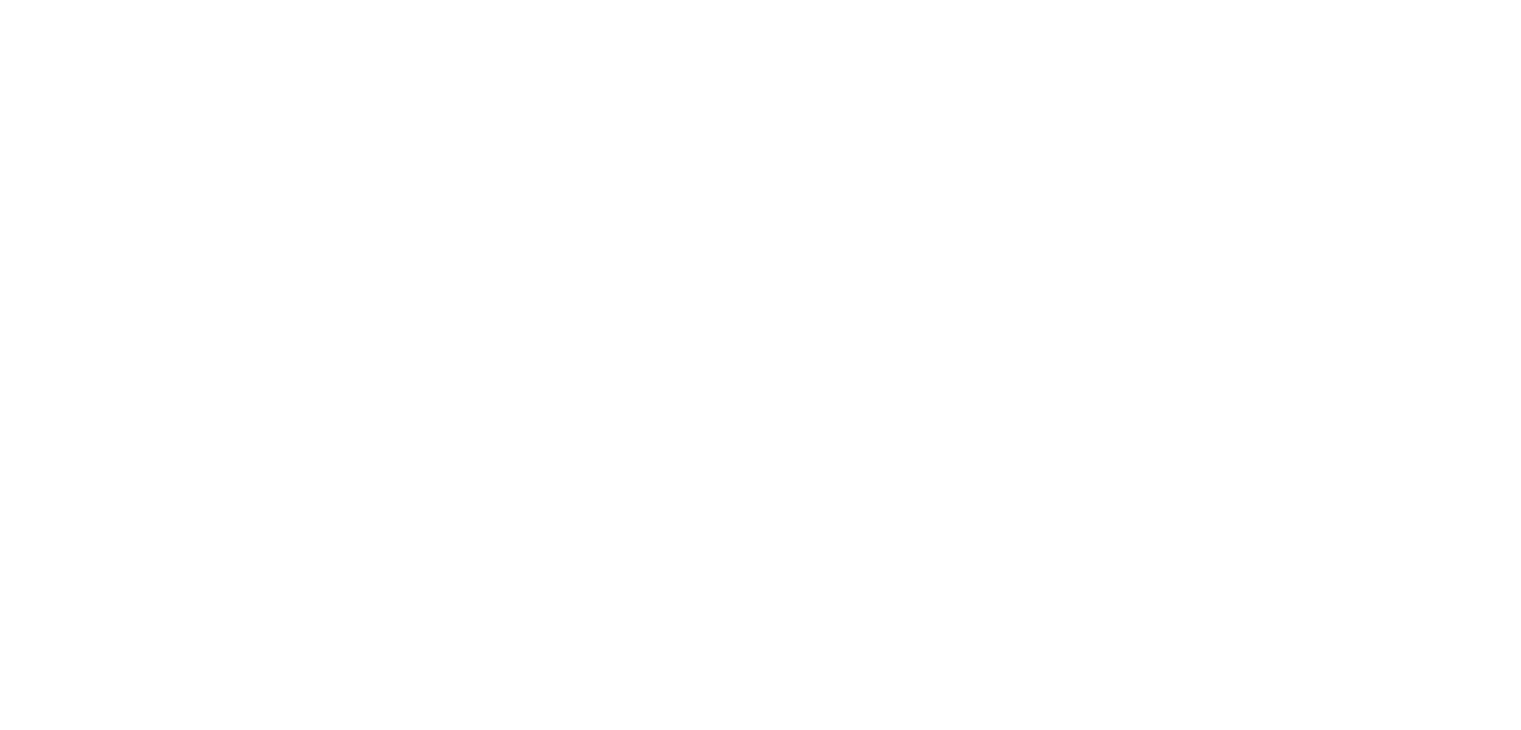 scroll, scrollTop: 0, scrollLeft: 0, axis: both 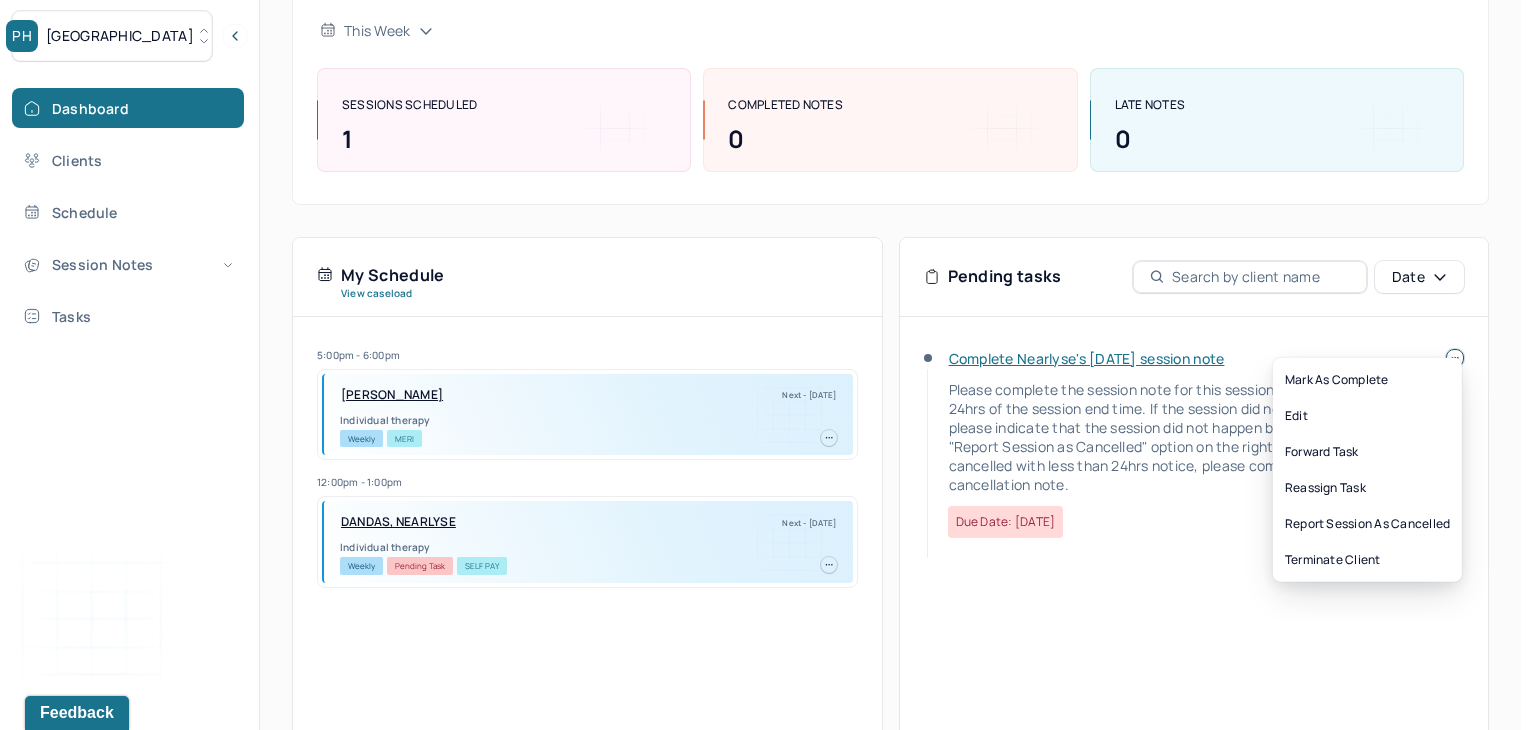 click 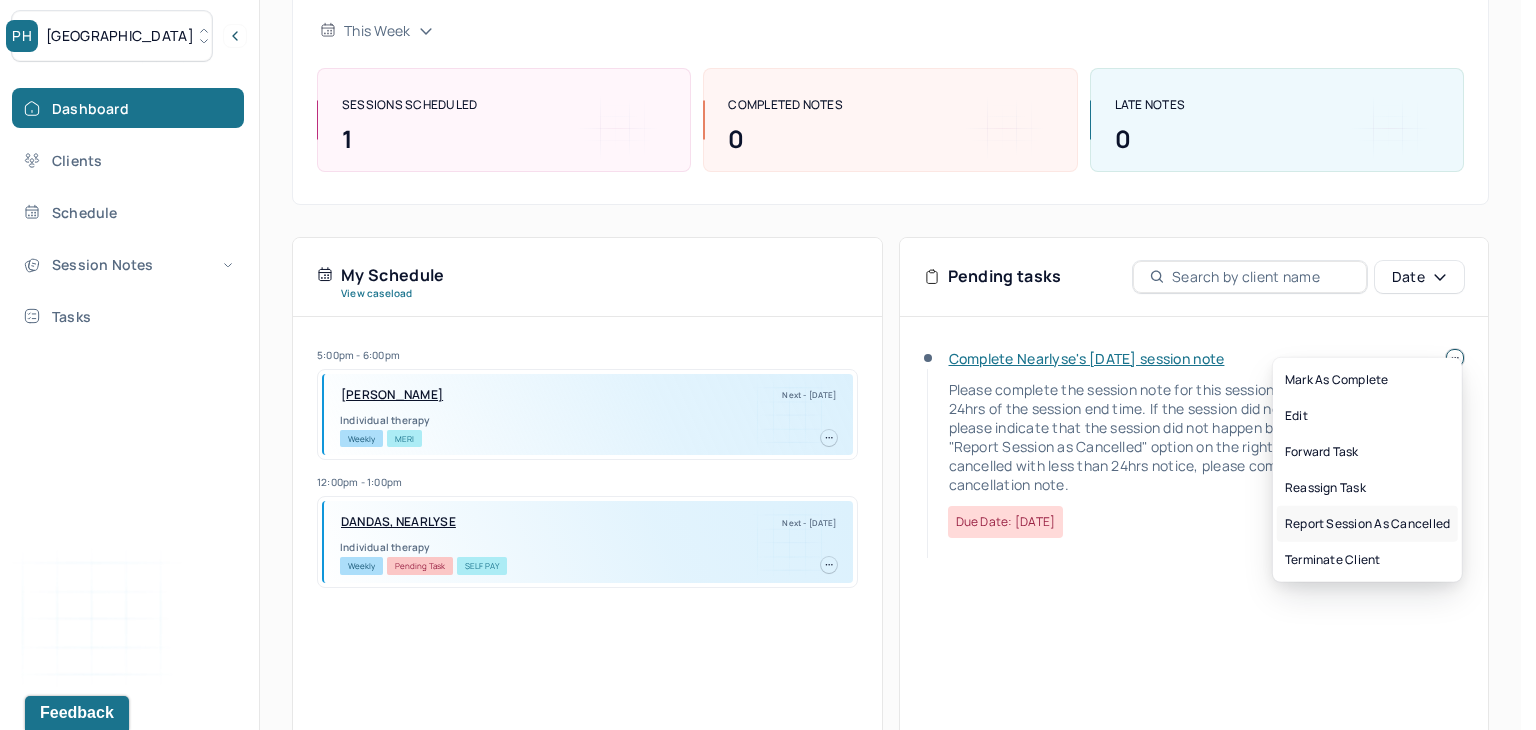 click on "Report session as cancelled" at bounding box center (1367, 524) 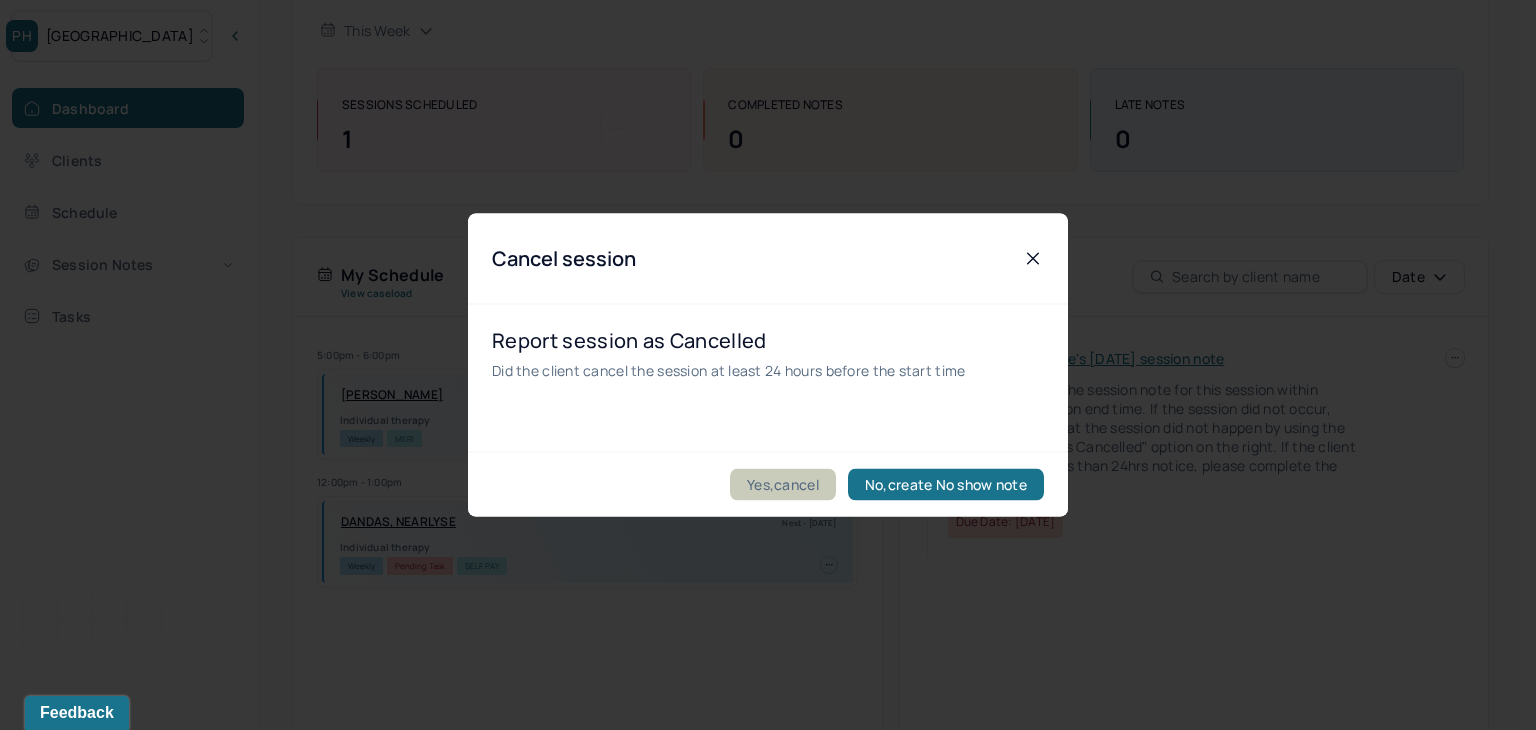 click on "Yes,cancel" at bounding box center (783, 485) 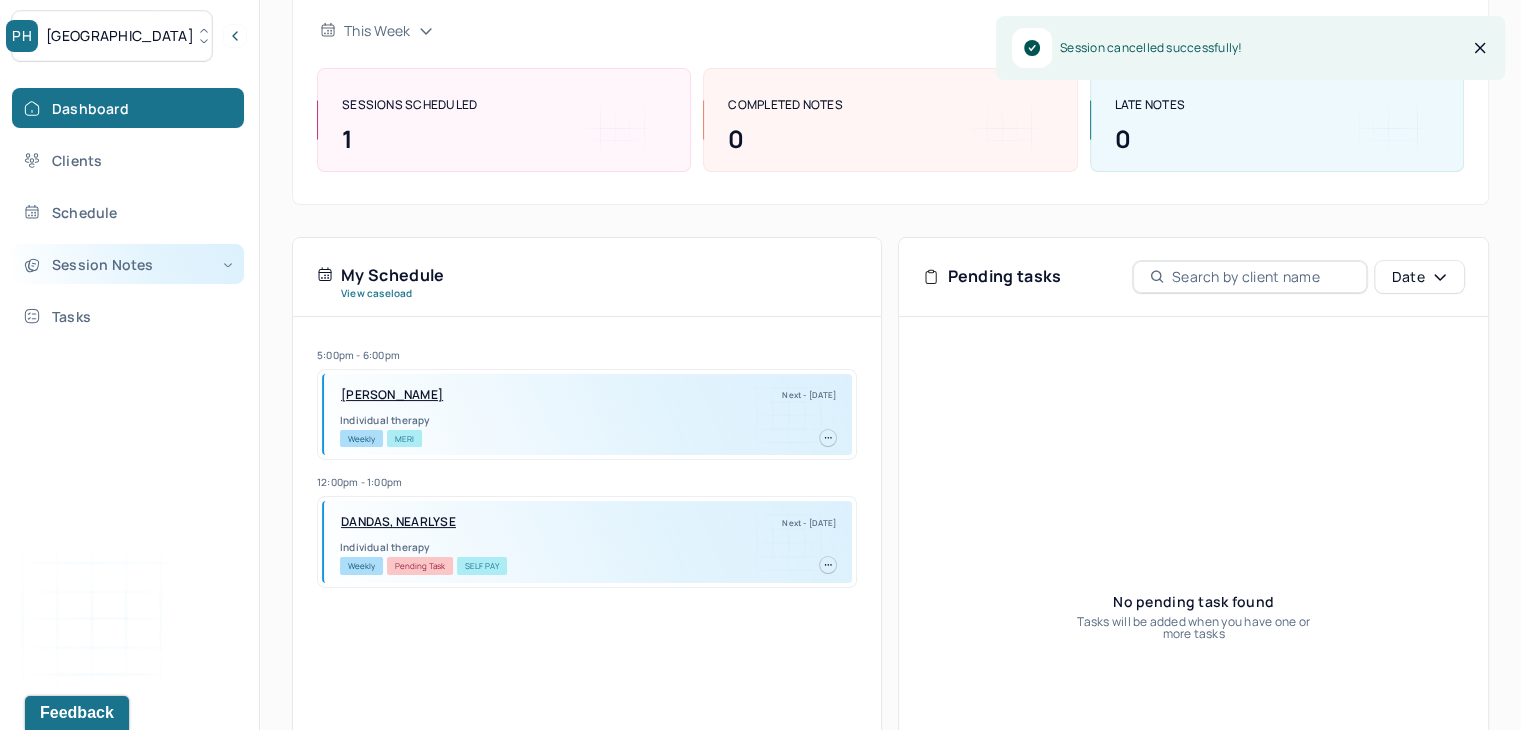 click on "Session Notes" at bounding box center [128, 264] 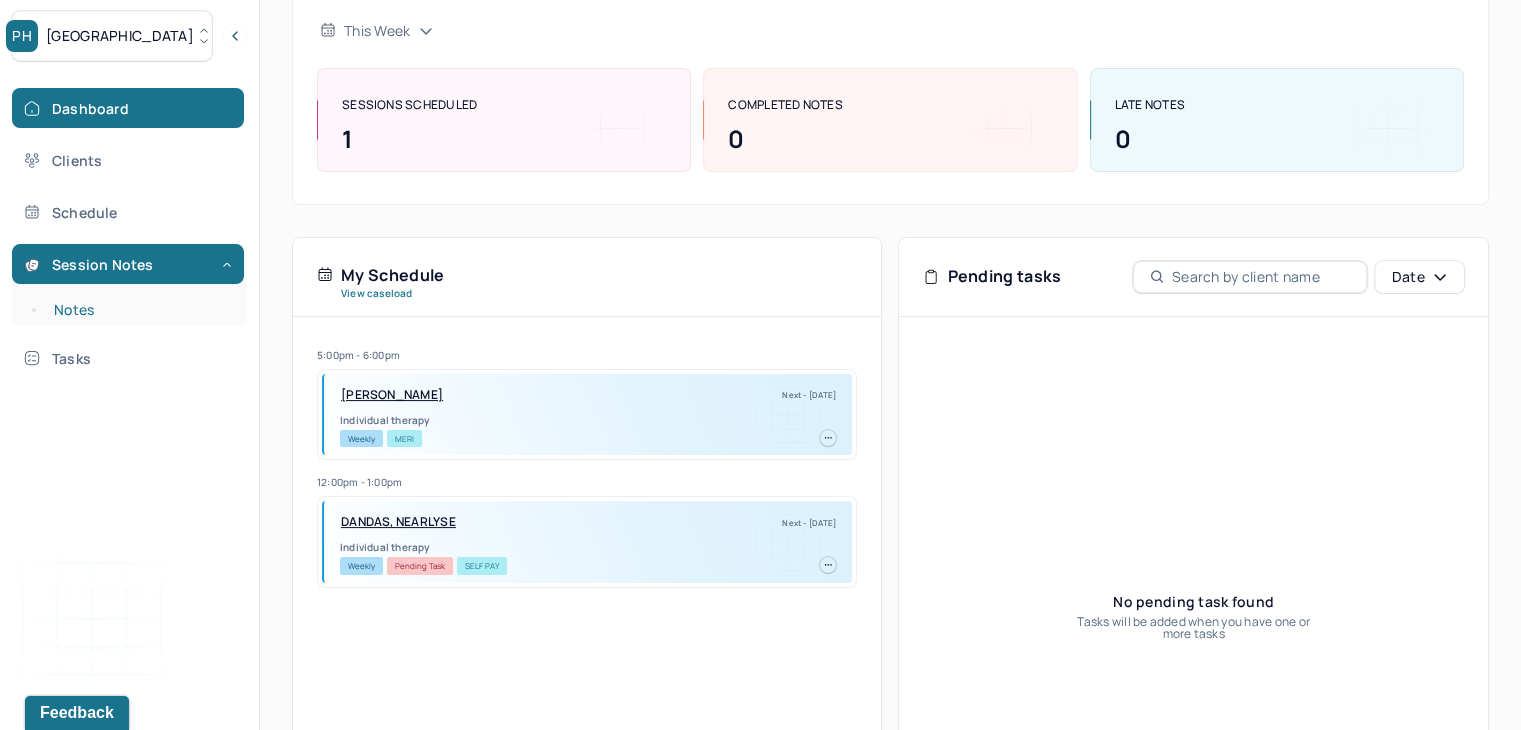 click on "Notes" at bounding box center [139, 310] 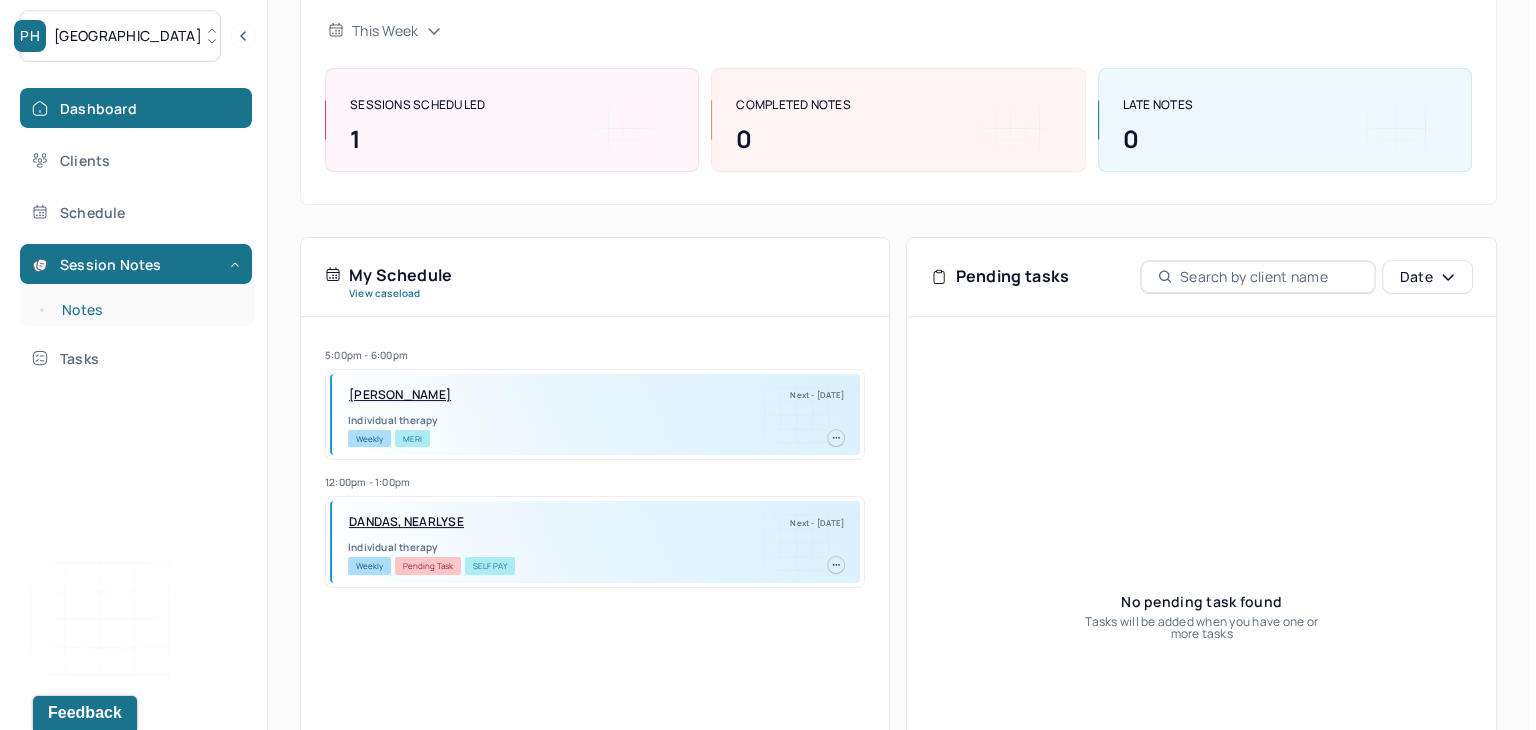 scroll, scrollTop: 0, scrollLeft: 0, axis: both 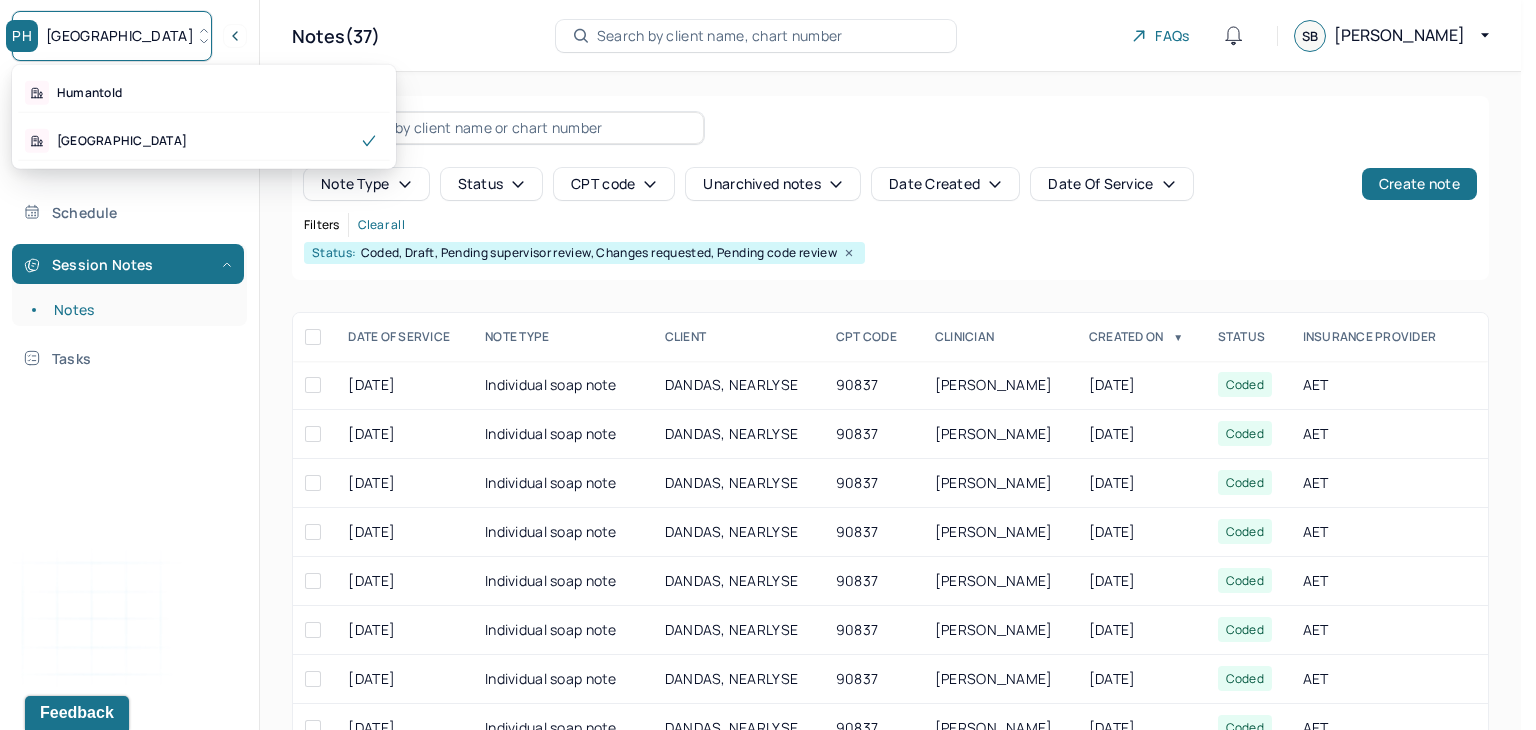 click on "PH Park Hill" at bounding box center (112, 36) 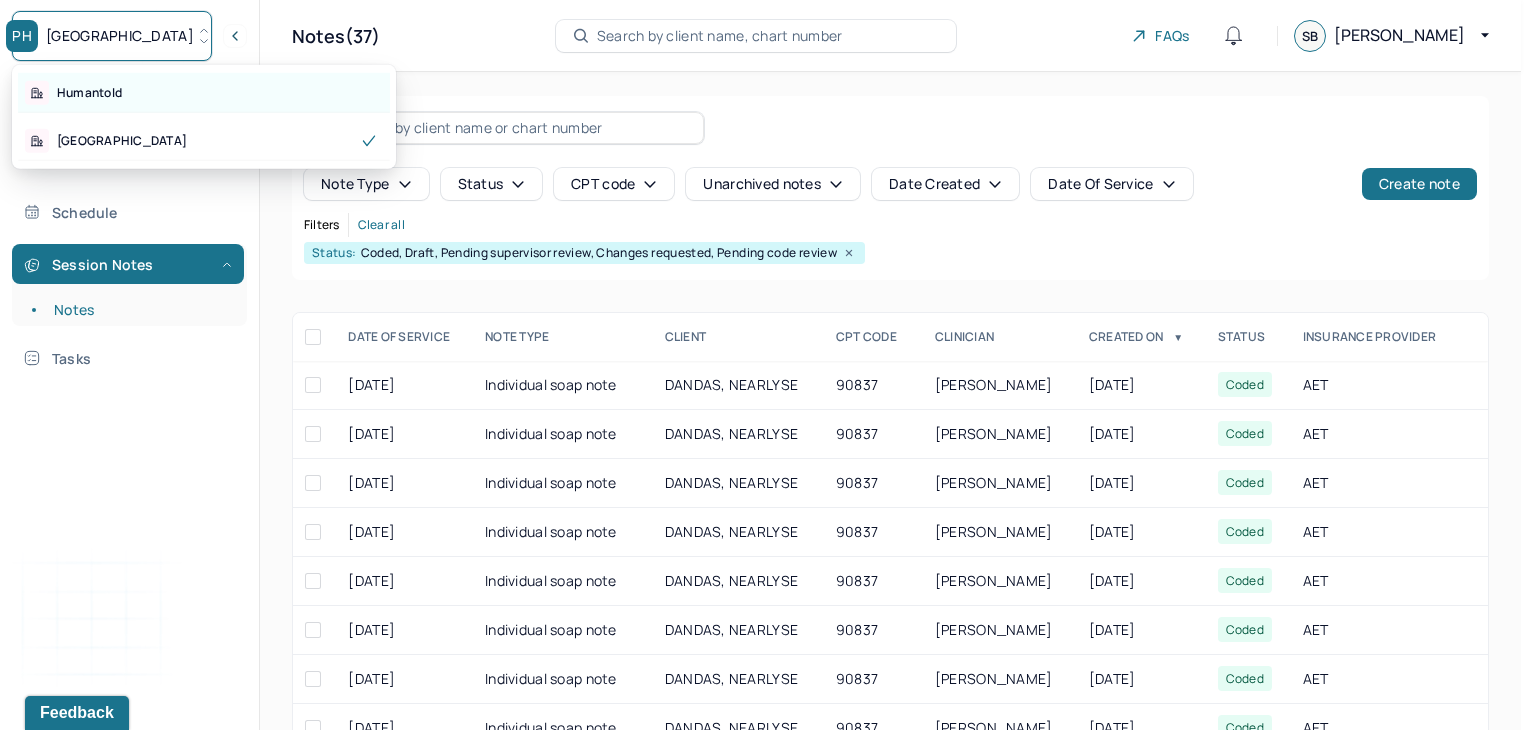 click on "Humantold" at bounding box center [204, 93] 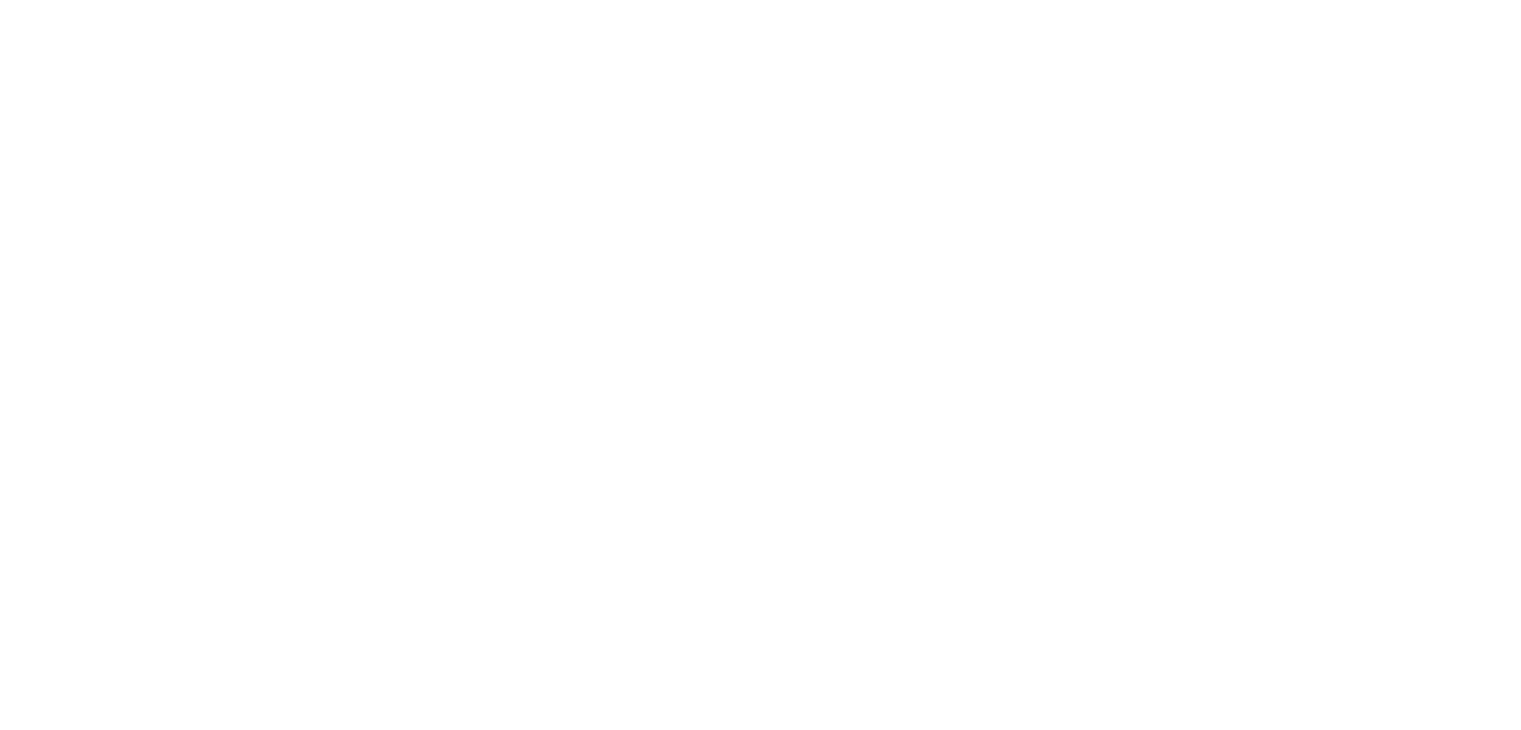 scroll, scrollTop: 0, scrollLeft: 0, axis: both 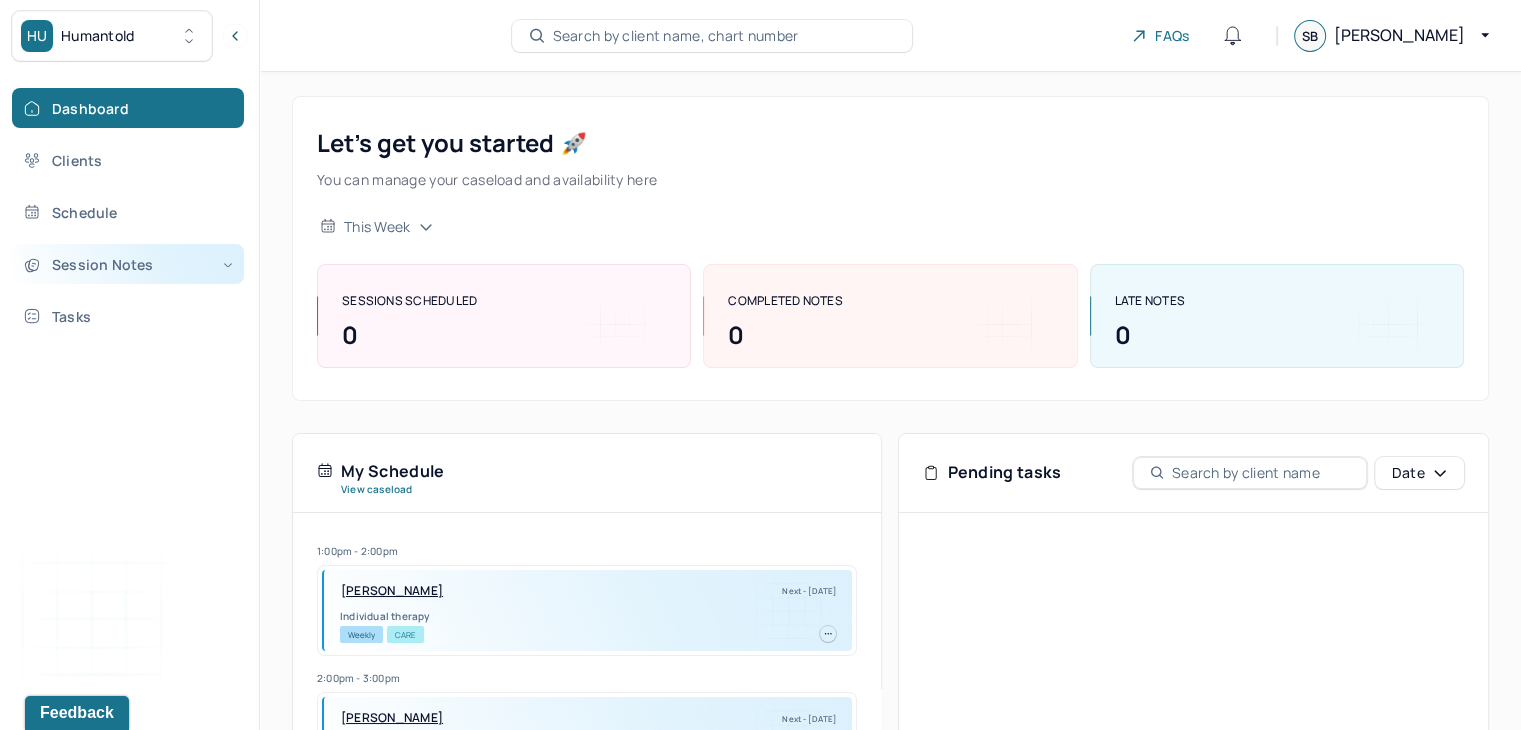 click on "Session Notes" at bounding box center (128, 264) 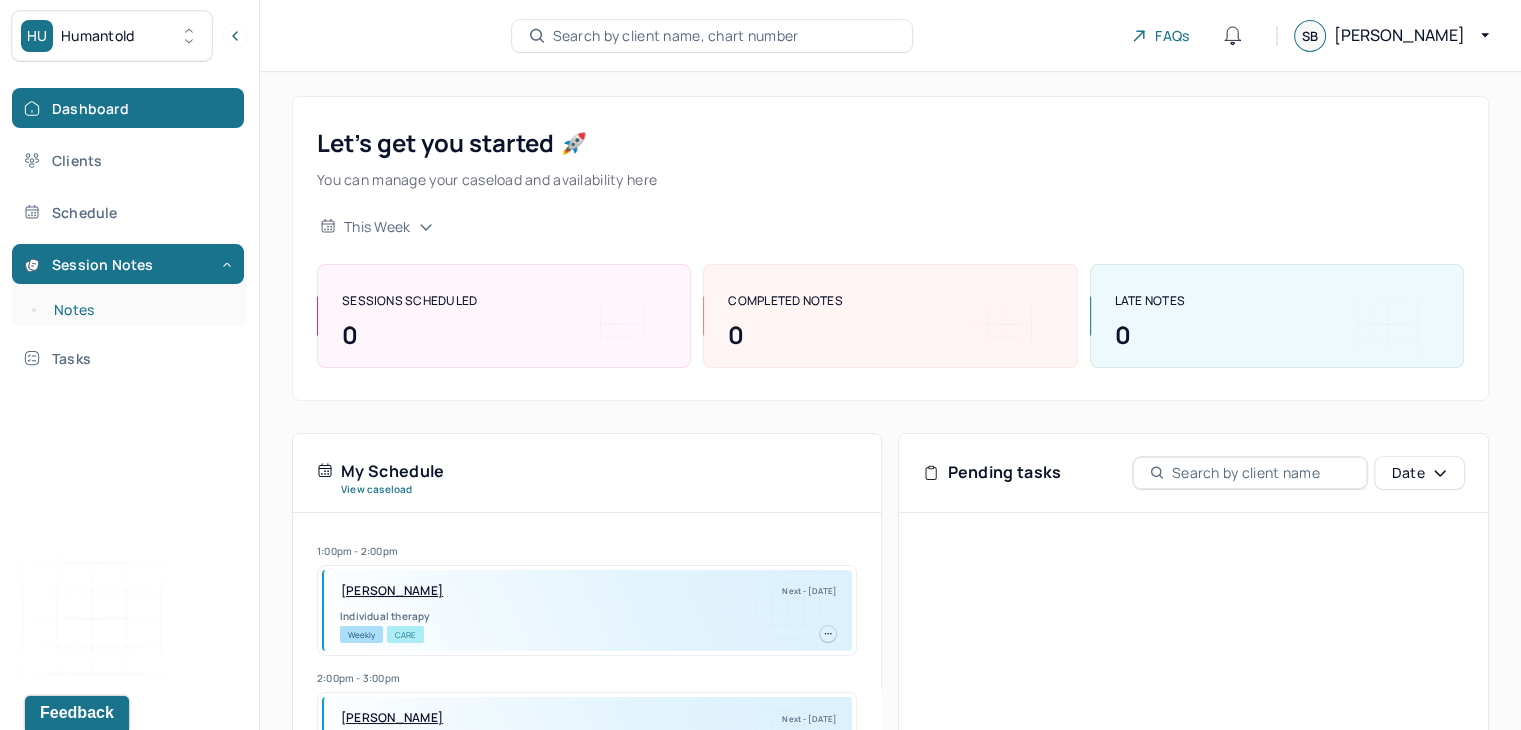 click on "Notes" at bounding box center [139, 310] 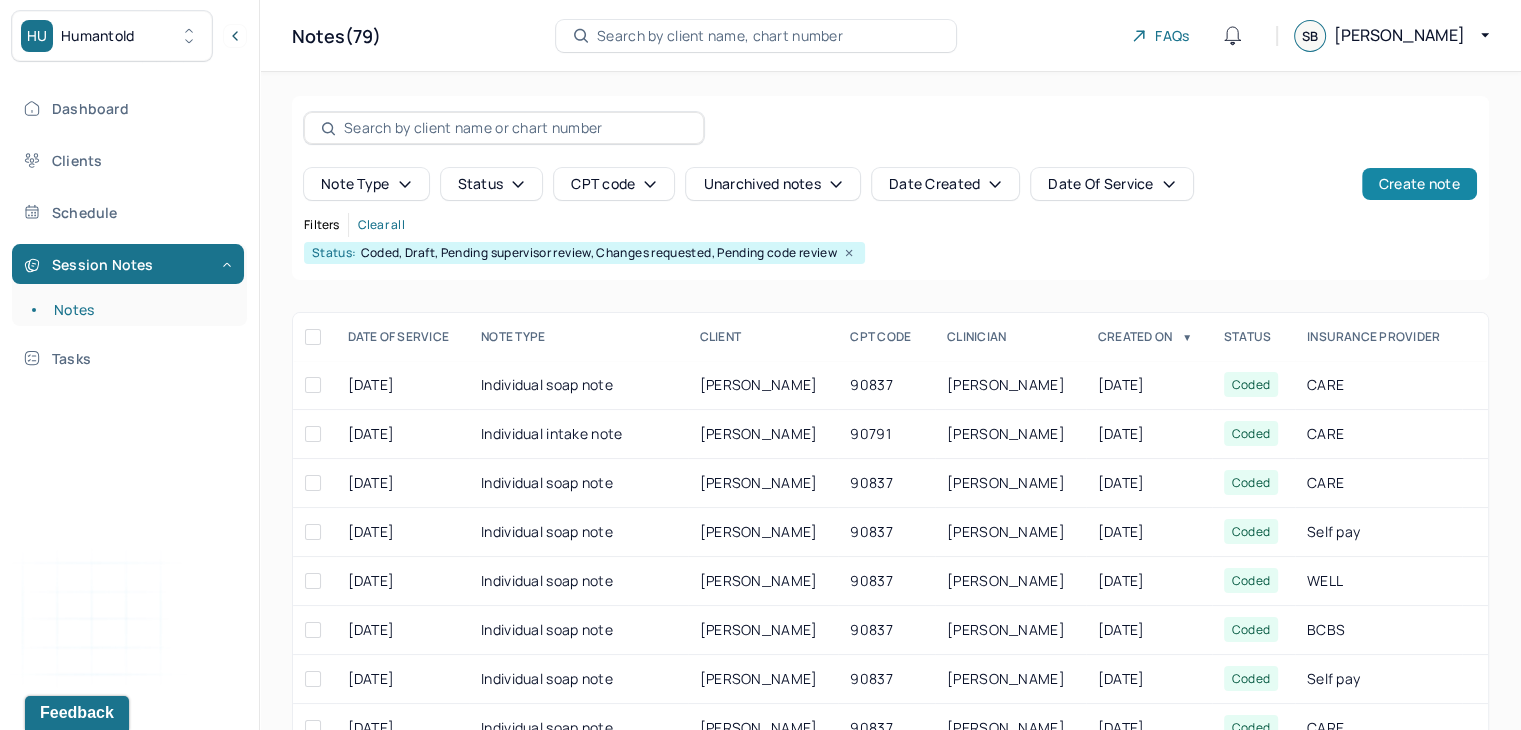 click on "Create note" at bounding box center (1419, 184) 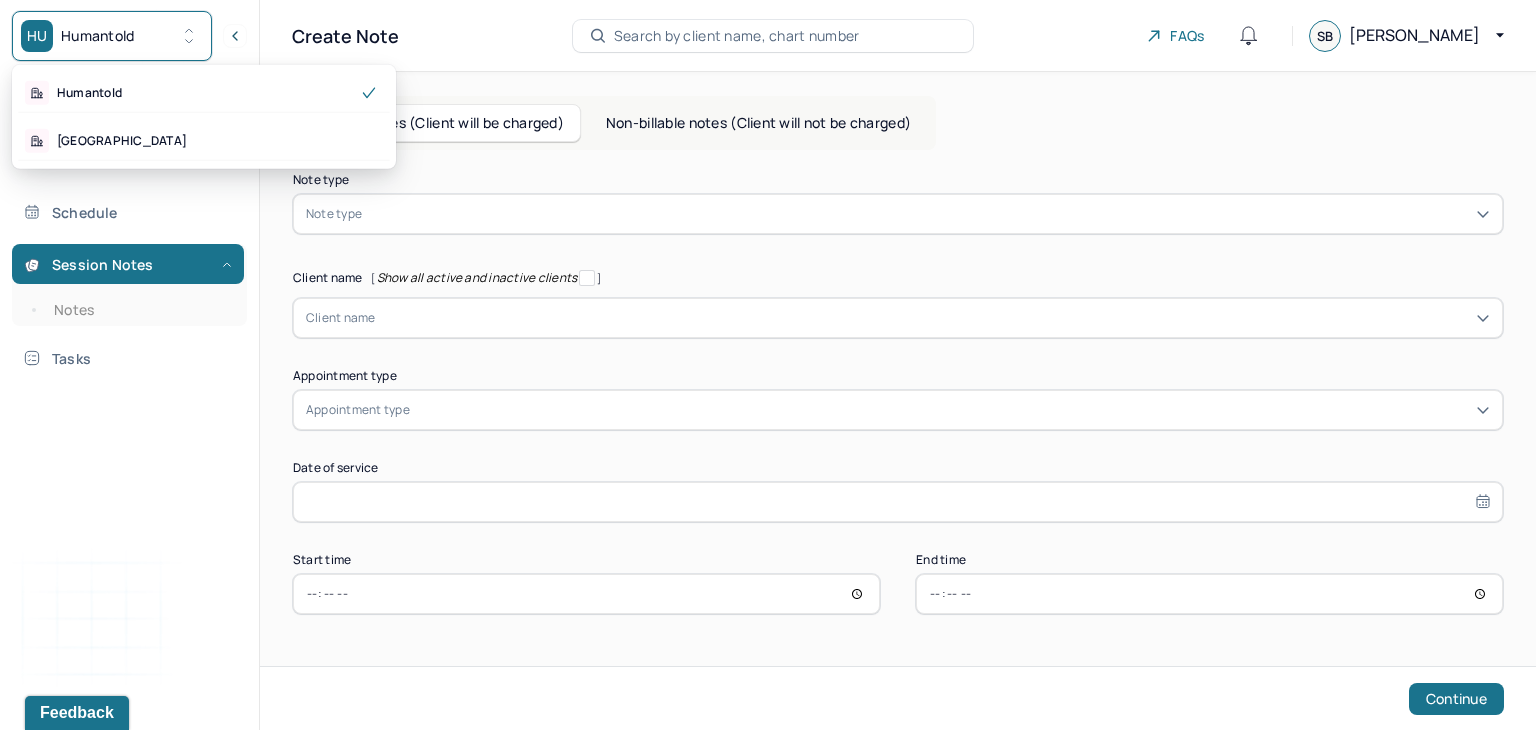 click on "HU Humantold" at bounding box center [112, 36] 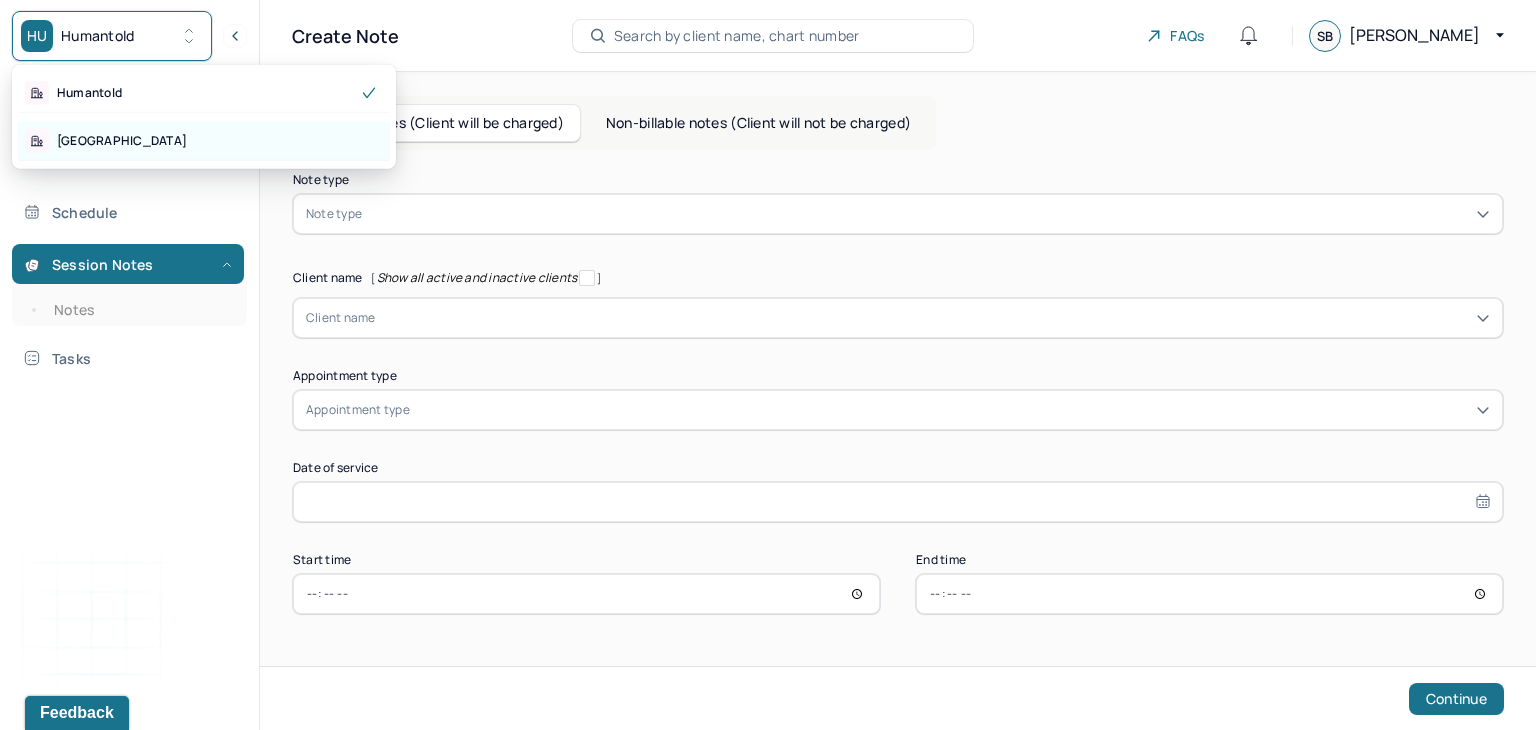 click on "[GEOGRAPHIC_DATA]" at bounding box center (204, 141) 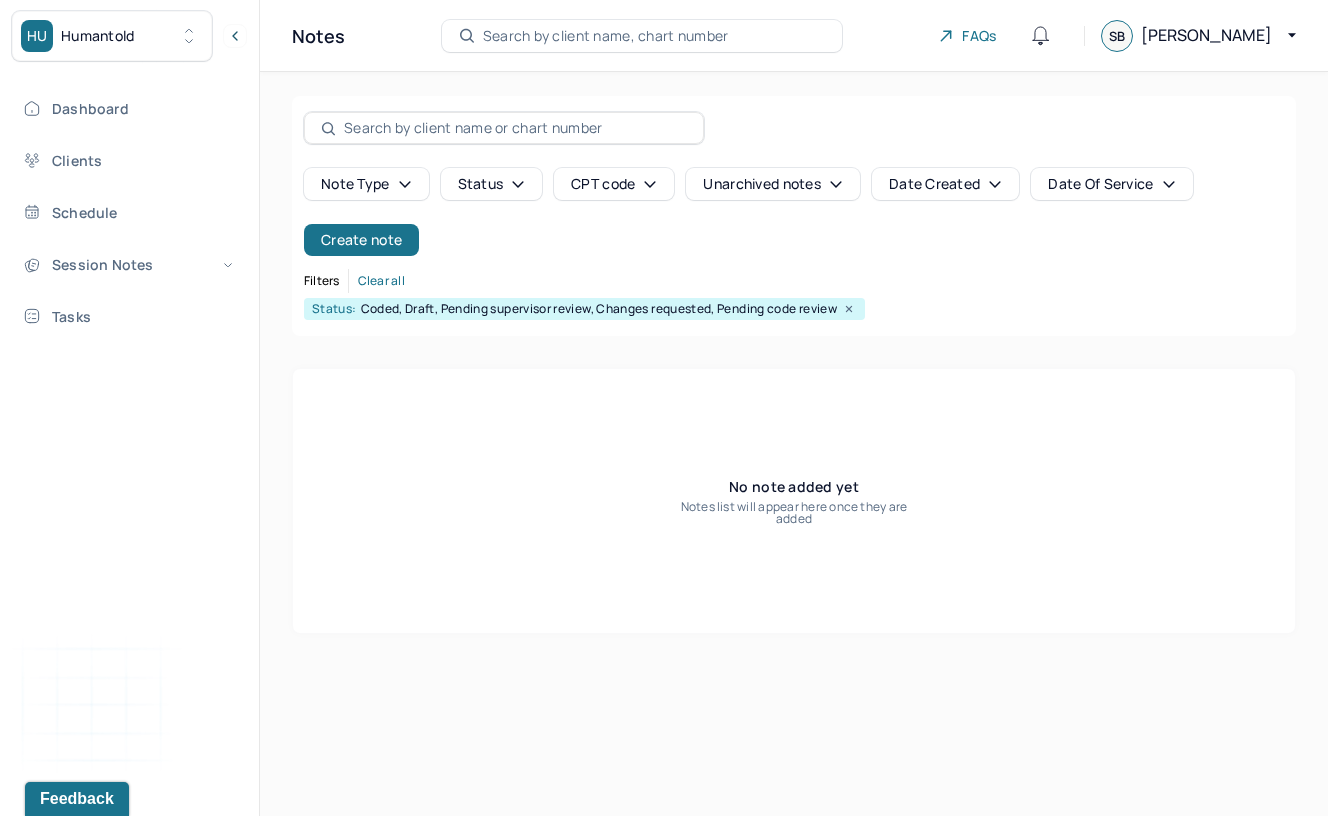 scroll, scrollTop: 0, scrollLeft: 0, axis: both 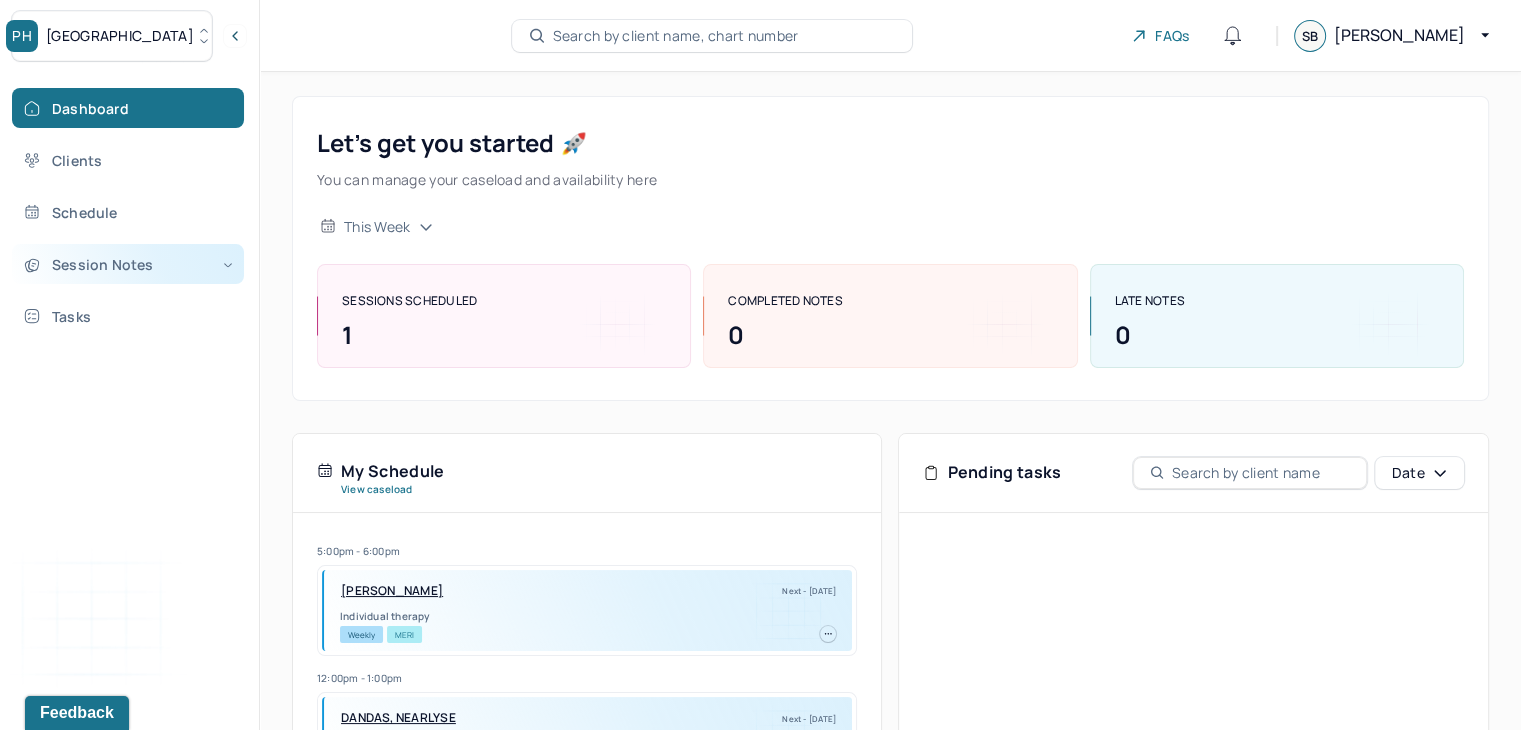 click on "Session Notes" at bounding box center (128, 264) 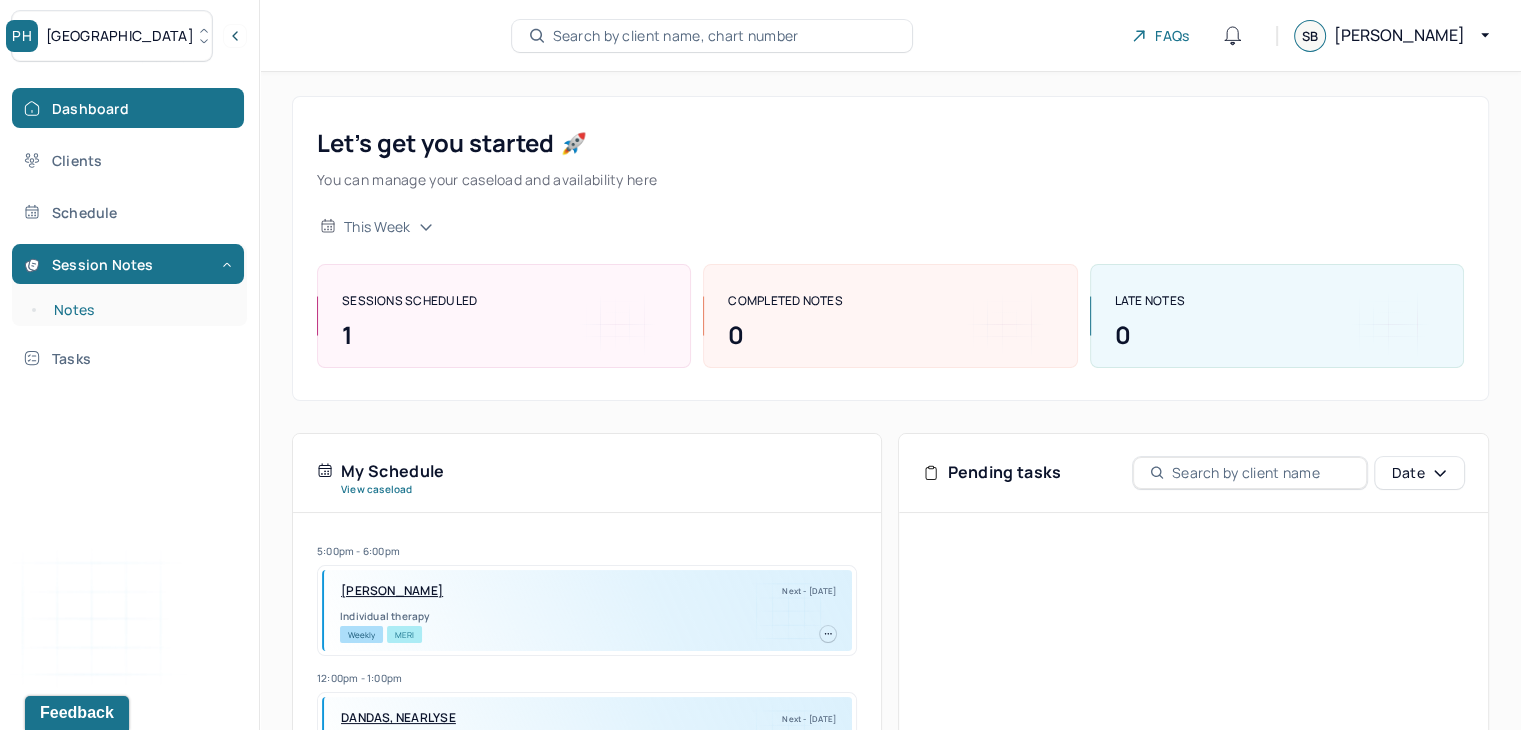 click on "Notes" at bounding box center [139, 310] 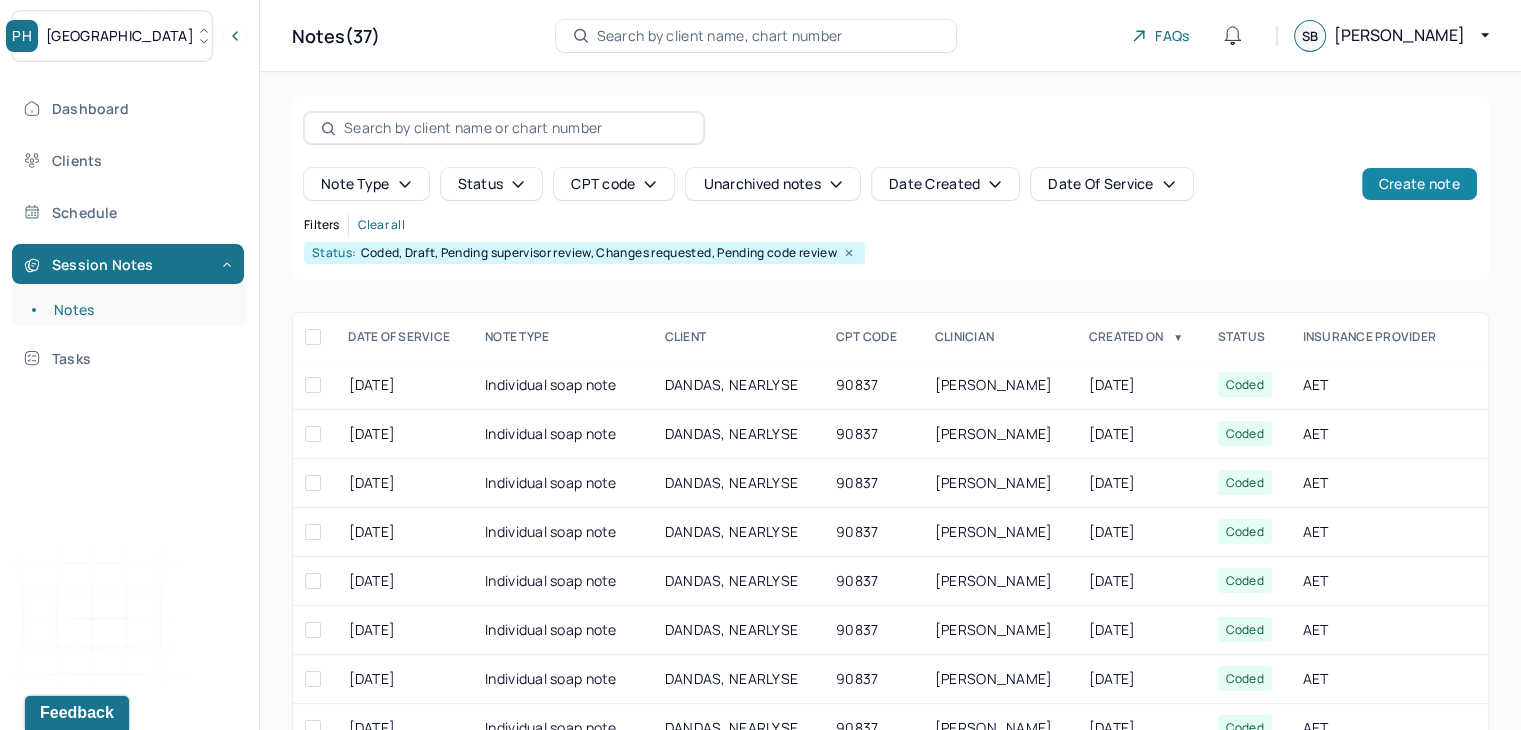 click on "Create note" at bounding box center [1419, 184] 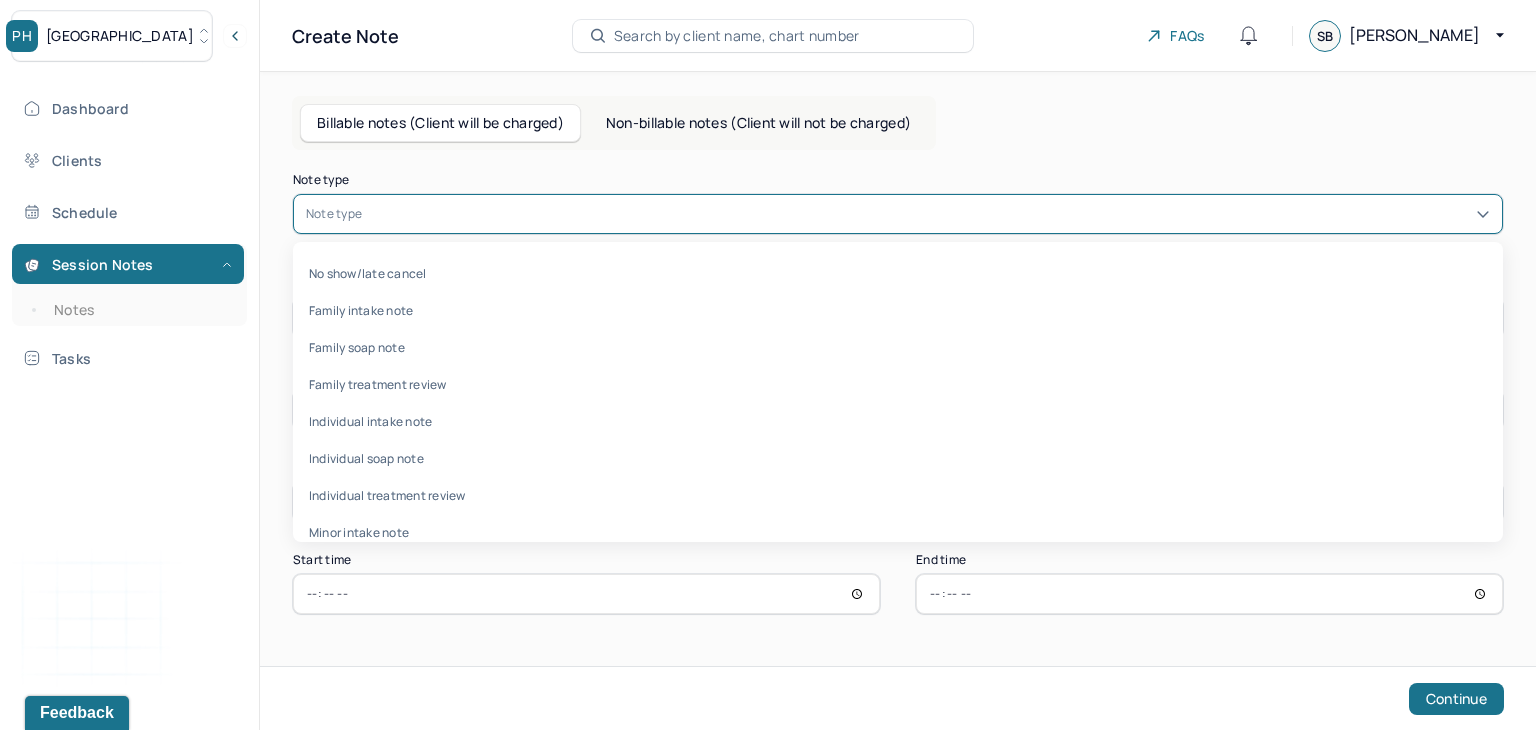 click on "Note type" at bounding box center (898, 214) 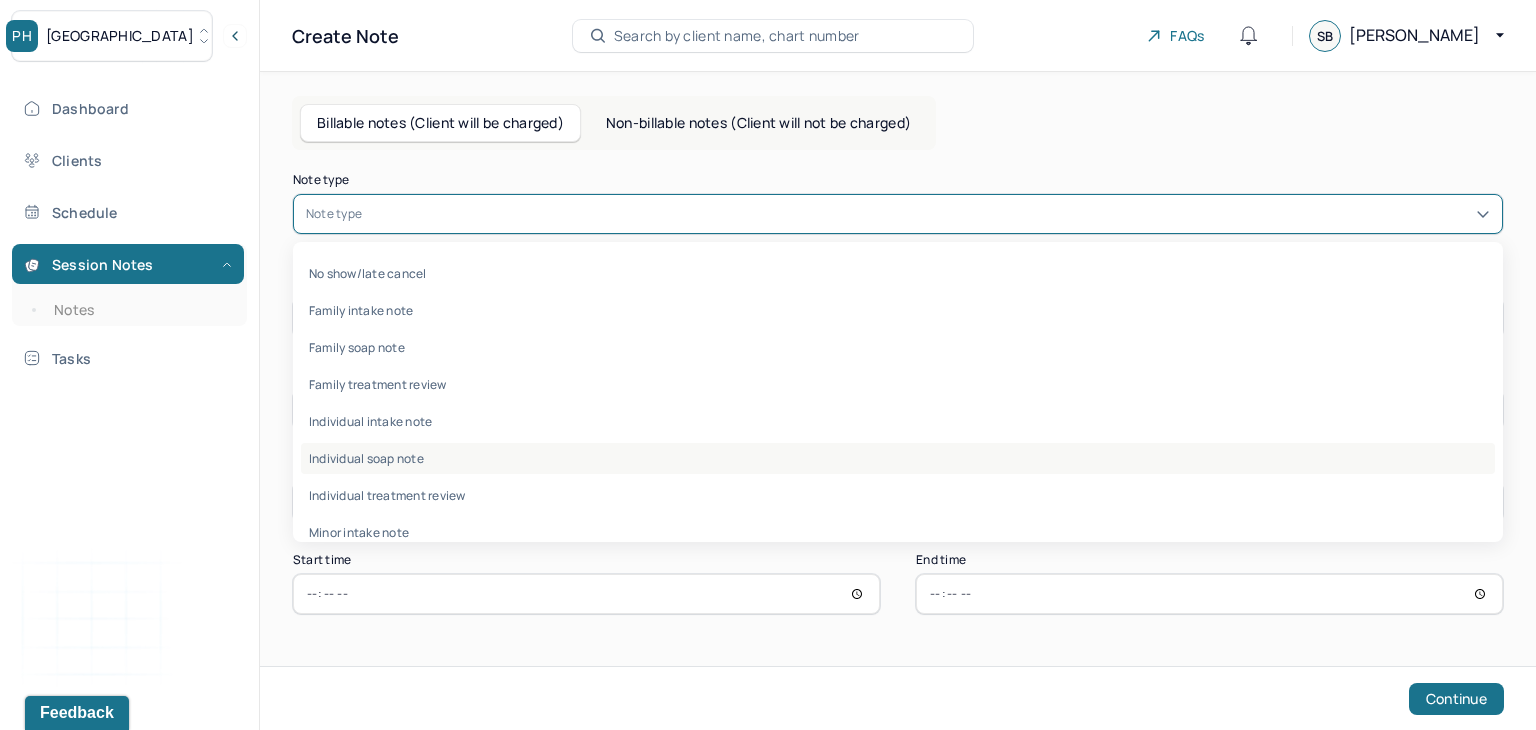 click on "Individual soap note" at bounding box center (898, 458) 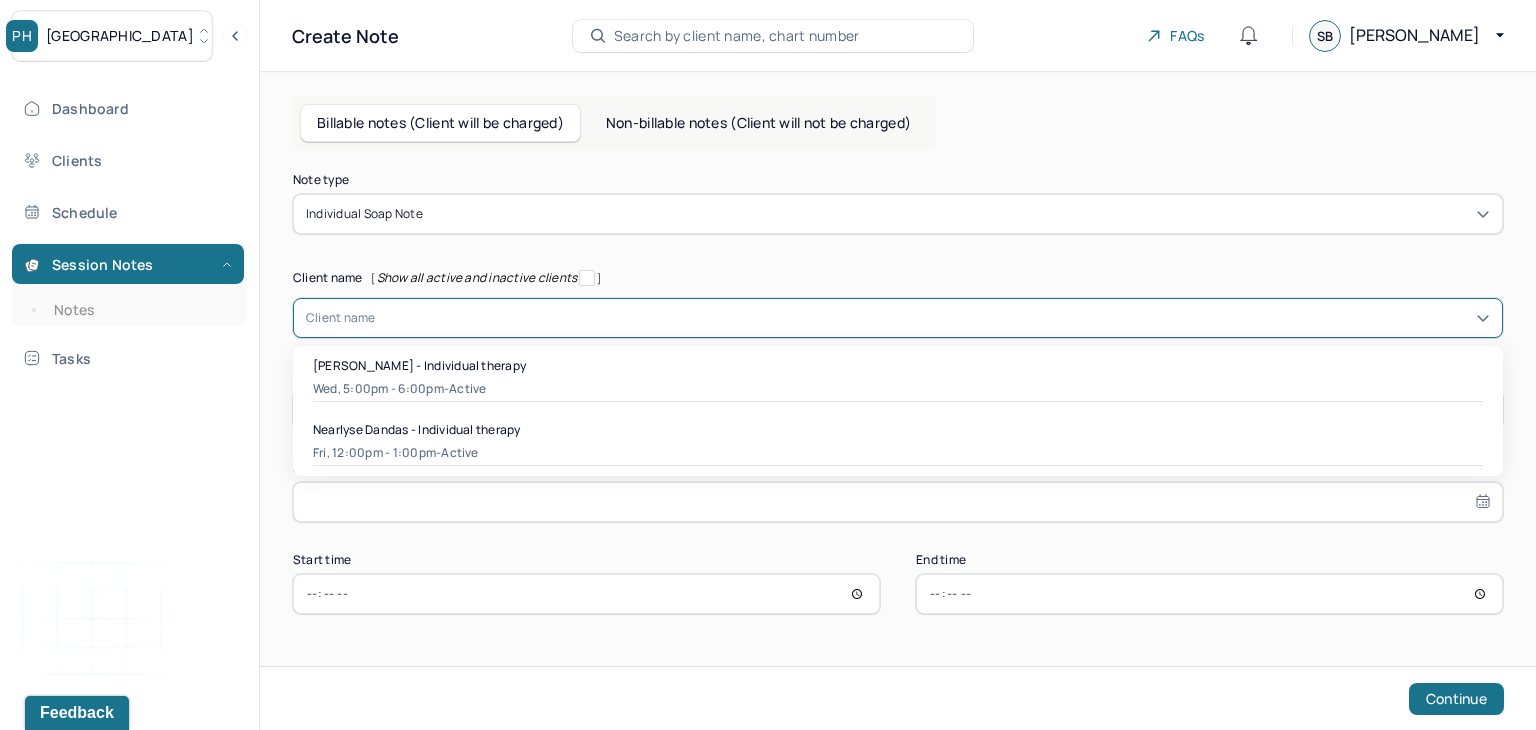 click at bounding box center (933, 318) 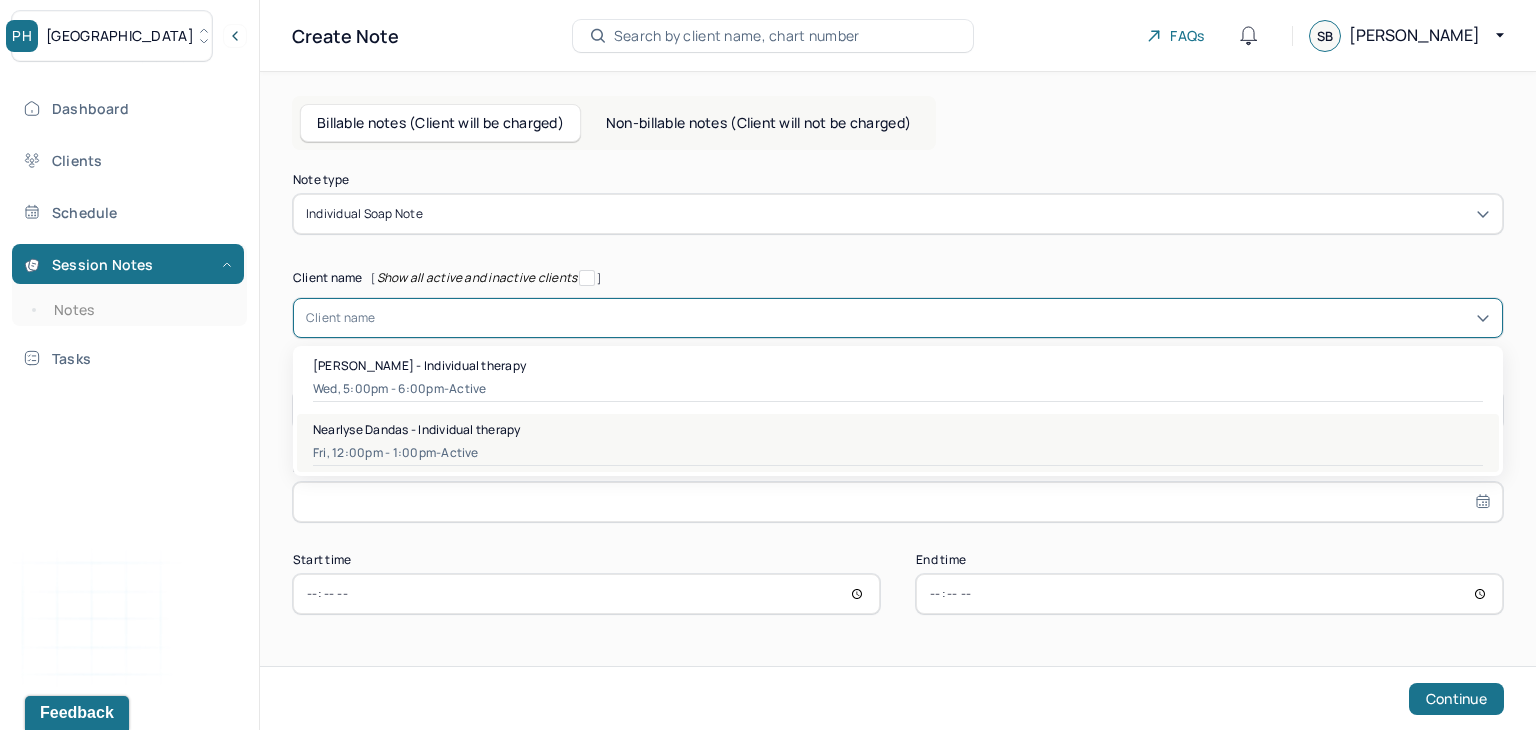 click on "Fri, 12:00pm - 1:00pm  -  active" at bounding box center [898, 453] 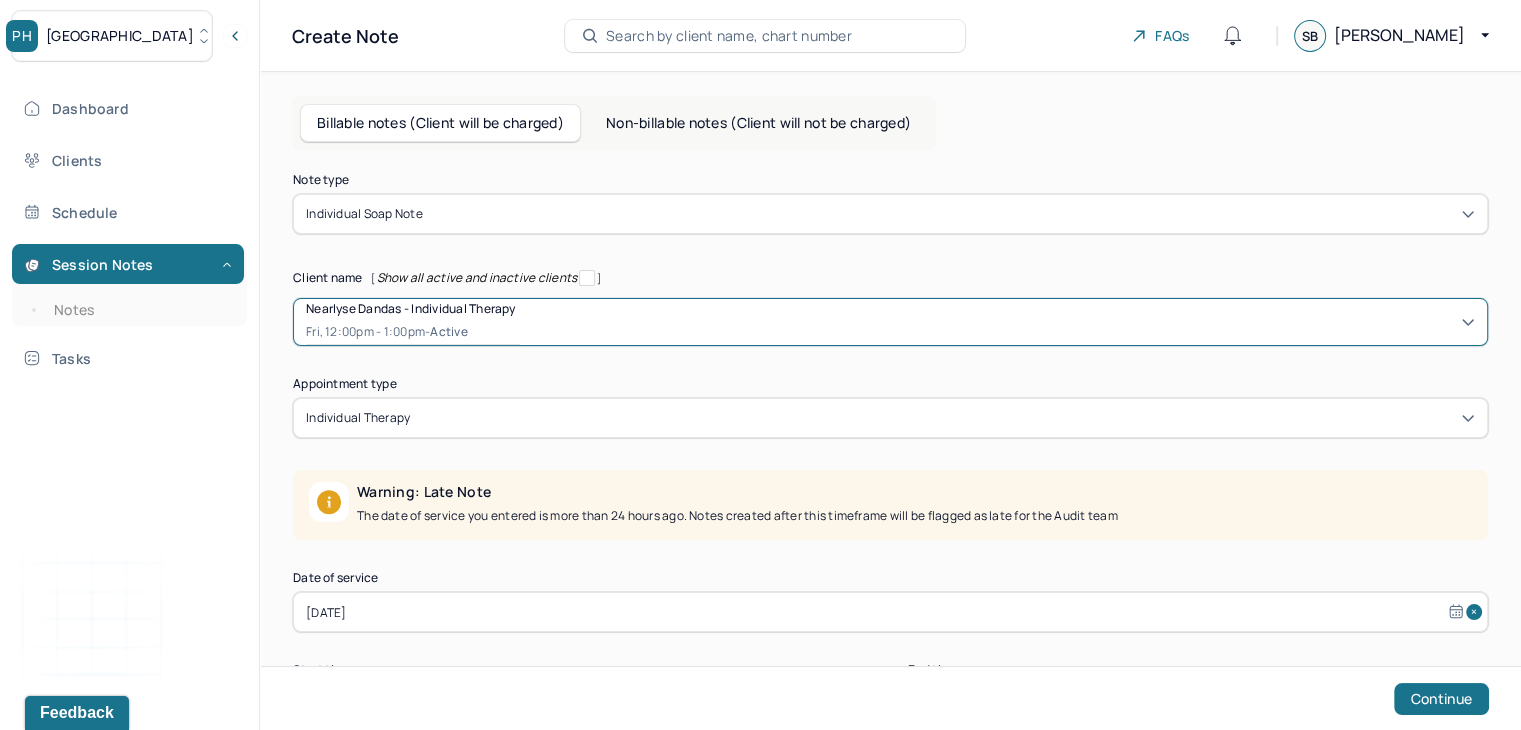 click on "[DATE]" at bounding box center (890, 612) 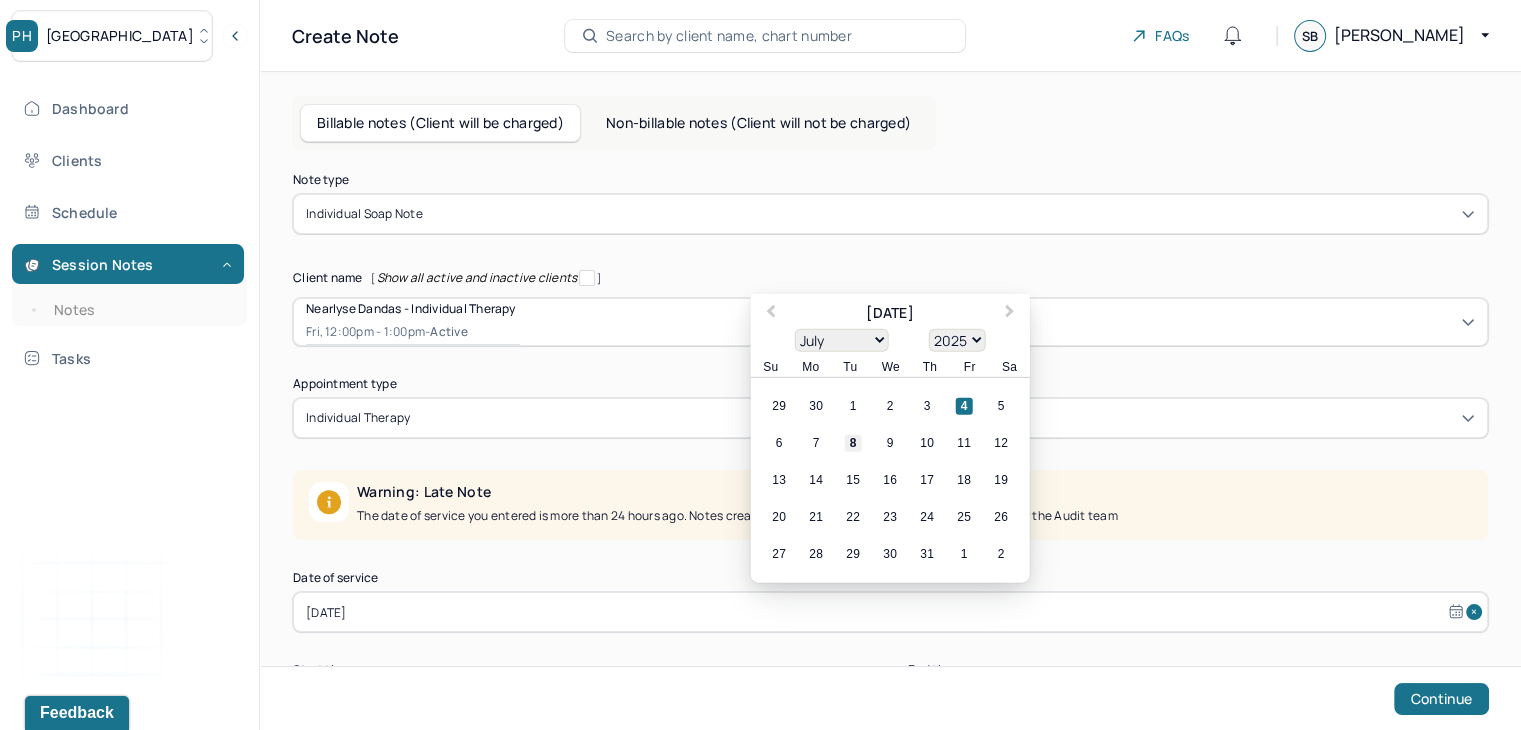 click on "8" at bounding box center [853, 443] 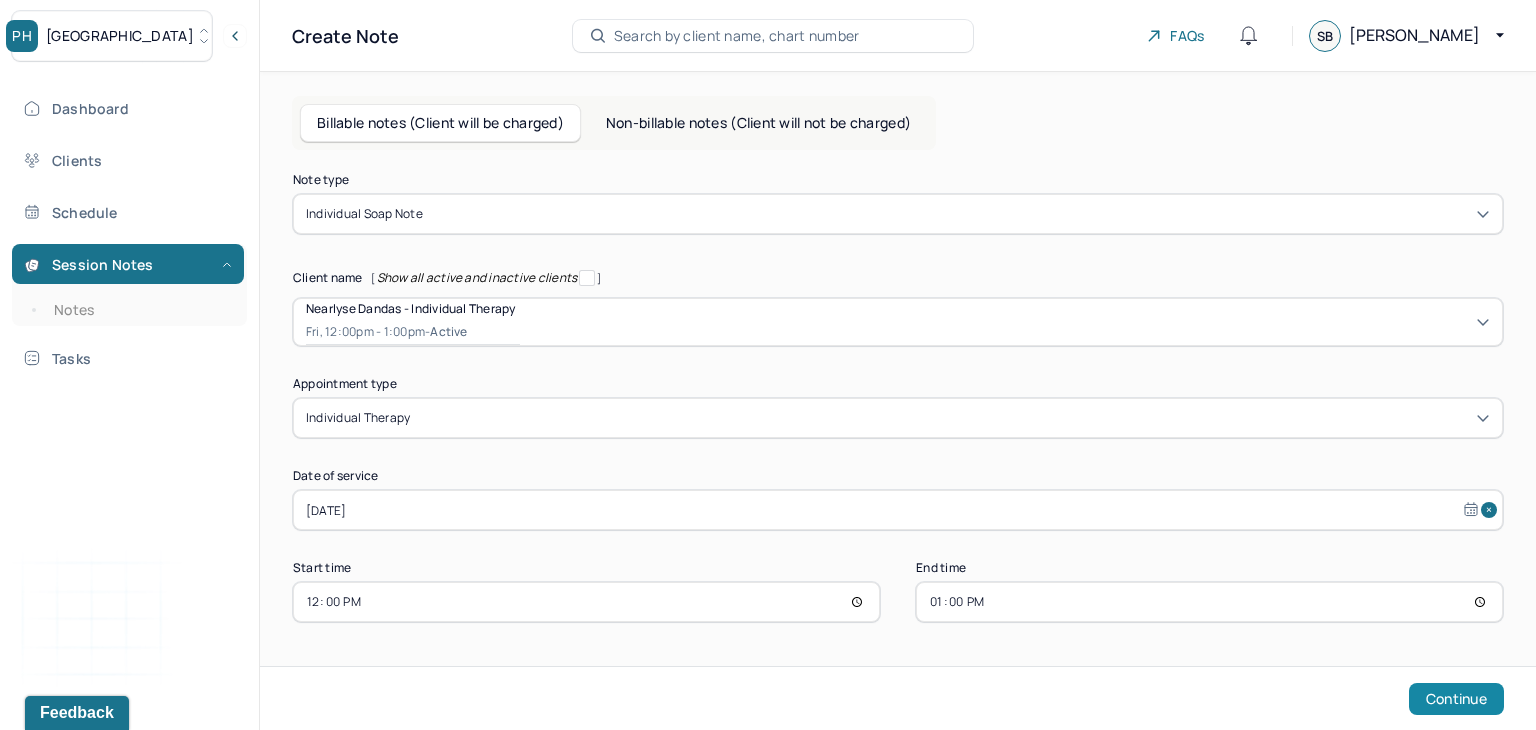 click on "Continue" at bounding box center (1456, 699) 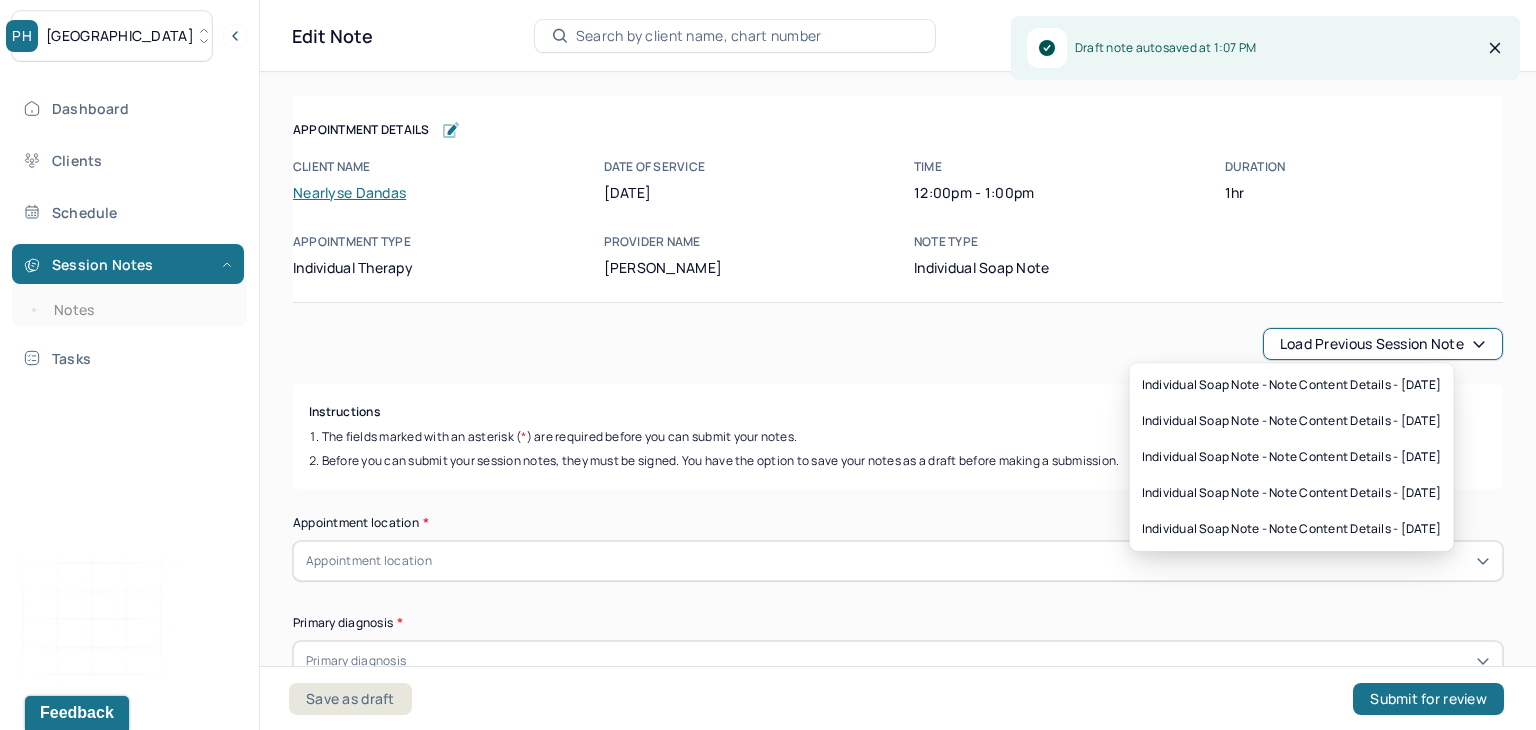 click on "Load previous session note" at bounding box center [1383, 344] 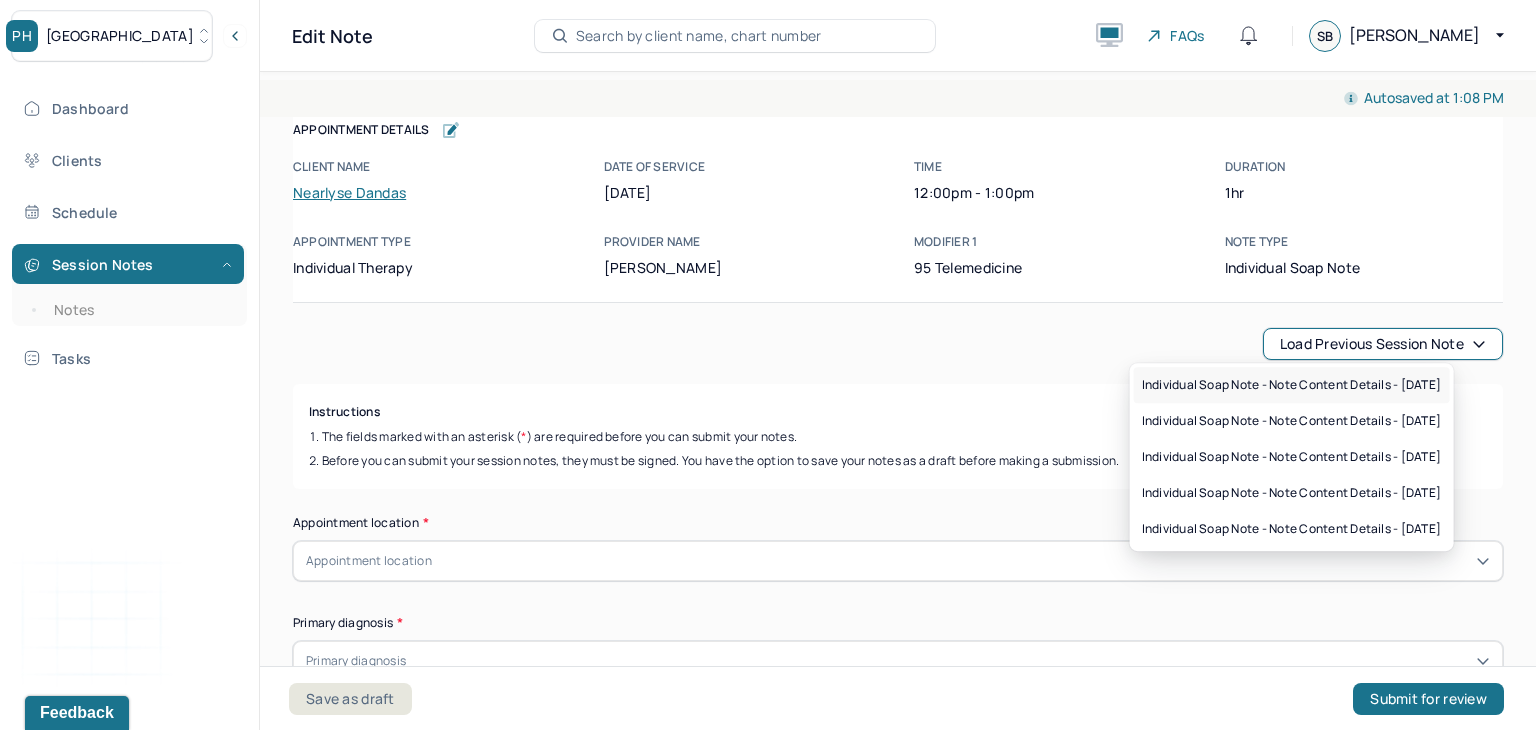 click on "Individual soap note   - Note content Details -   [DATE]" at bounding box center (1292, 385) 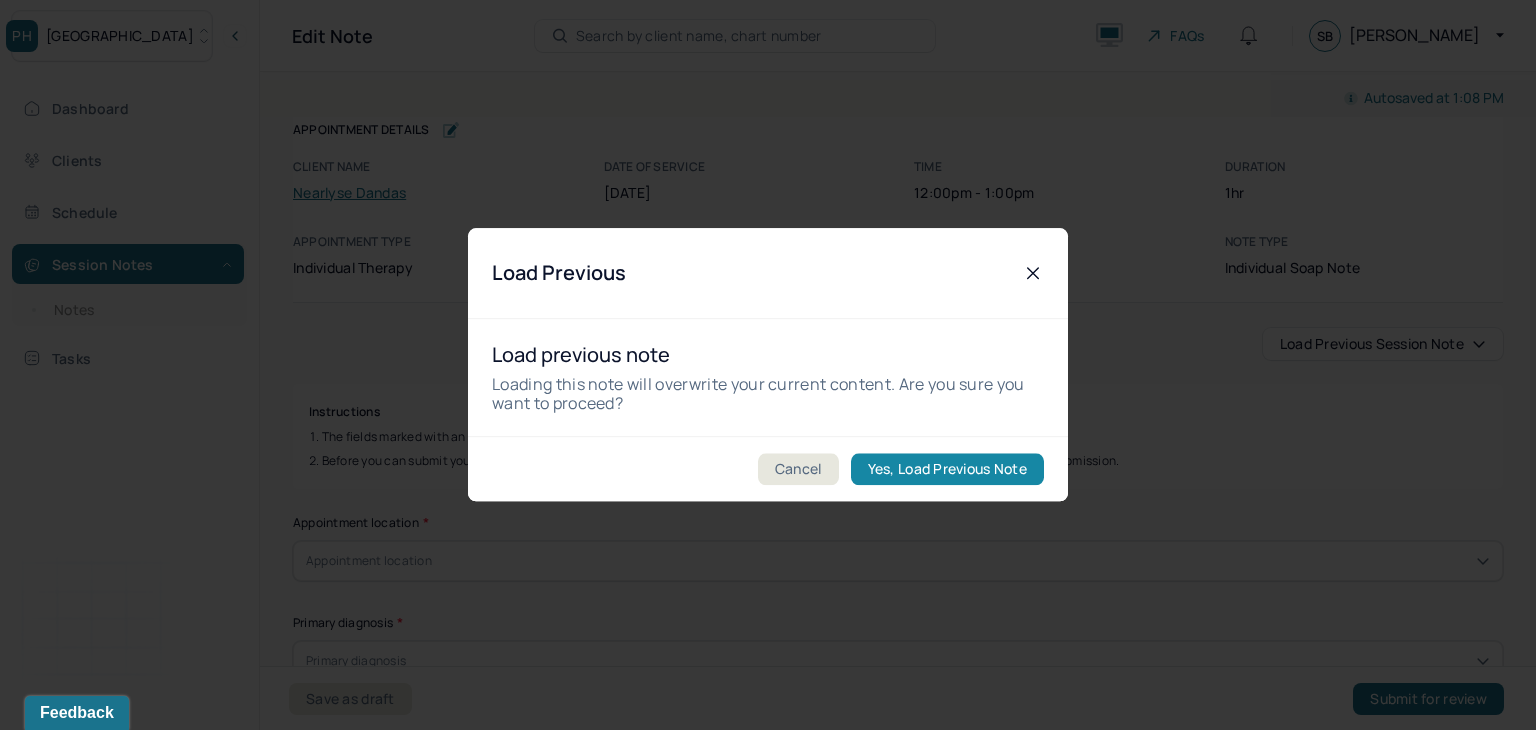 click on "Yes, Load Previous Note" at bounding box center [947, 470] 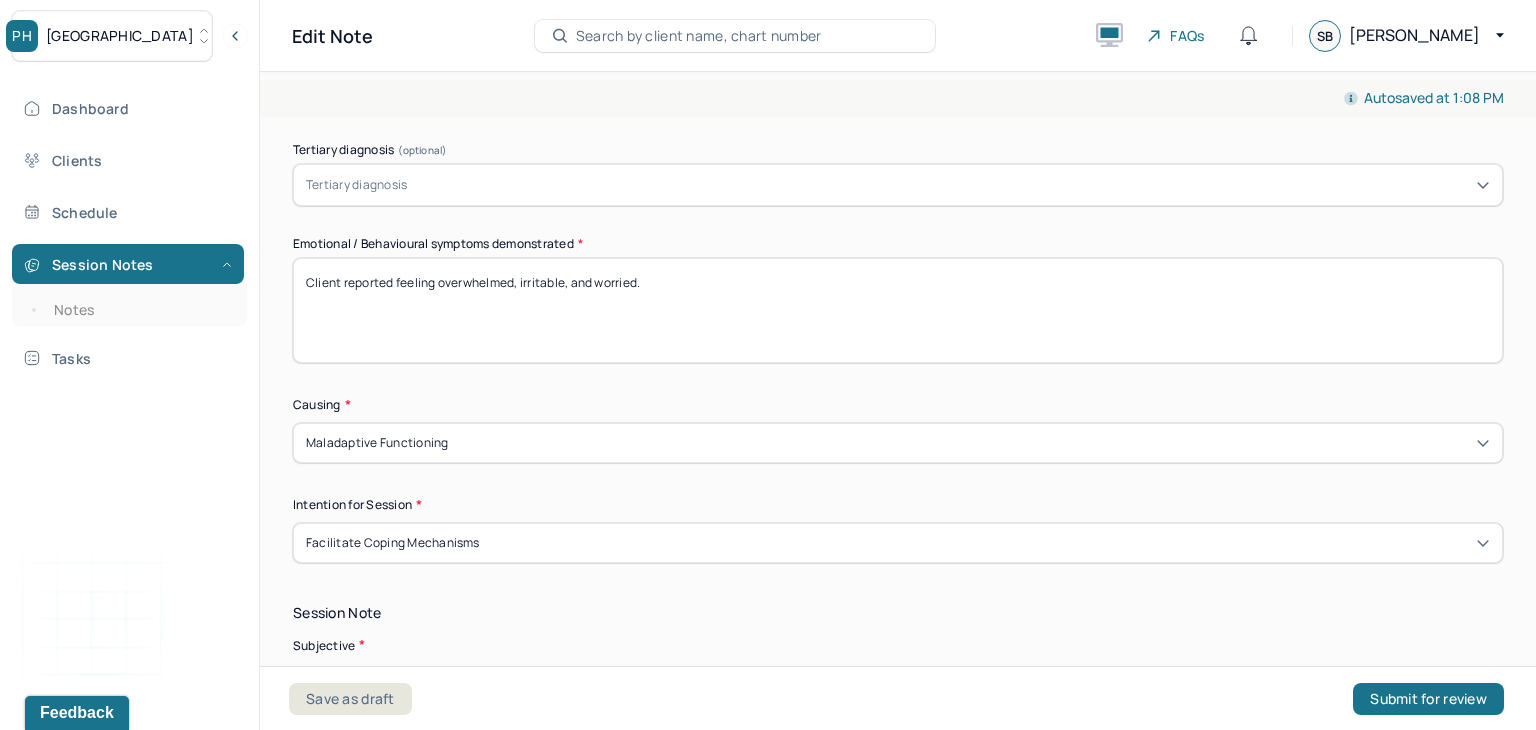 scroll, scrollTop: 1117, scrollLeft: 0, axis: vertical 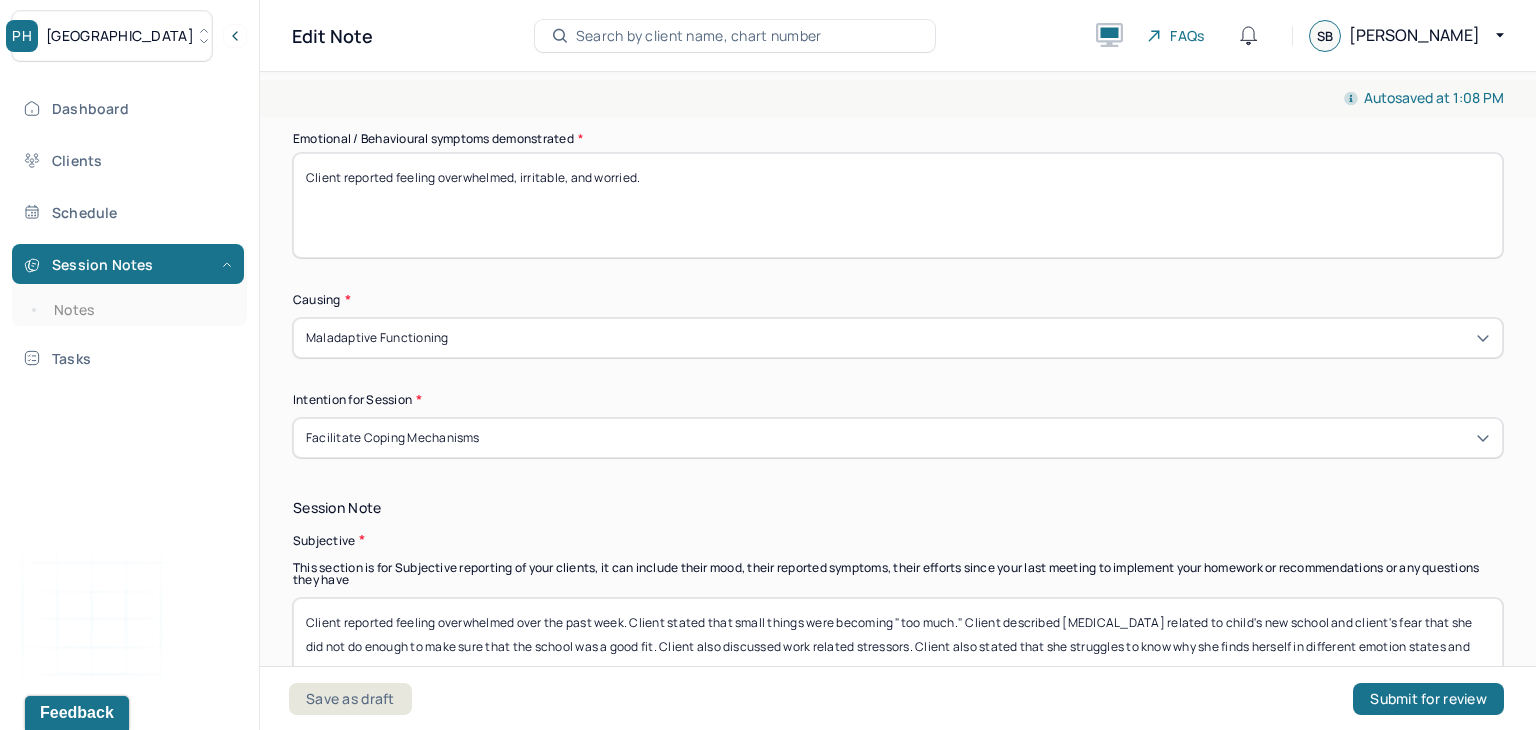 drag, startPoint x: 684, startPoint y: 173, endPoint x: 396, endPoint y: 173, distance: 288 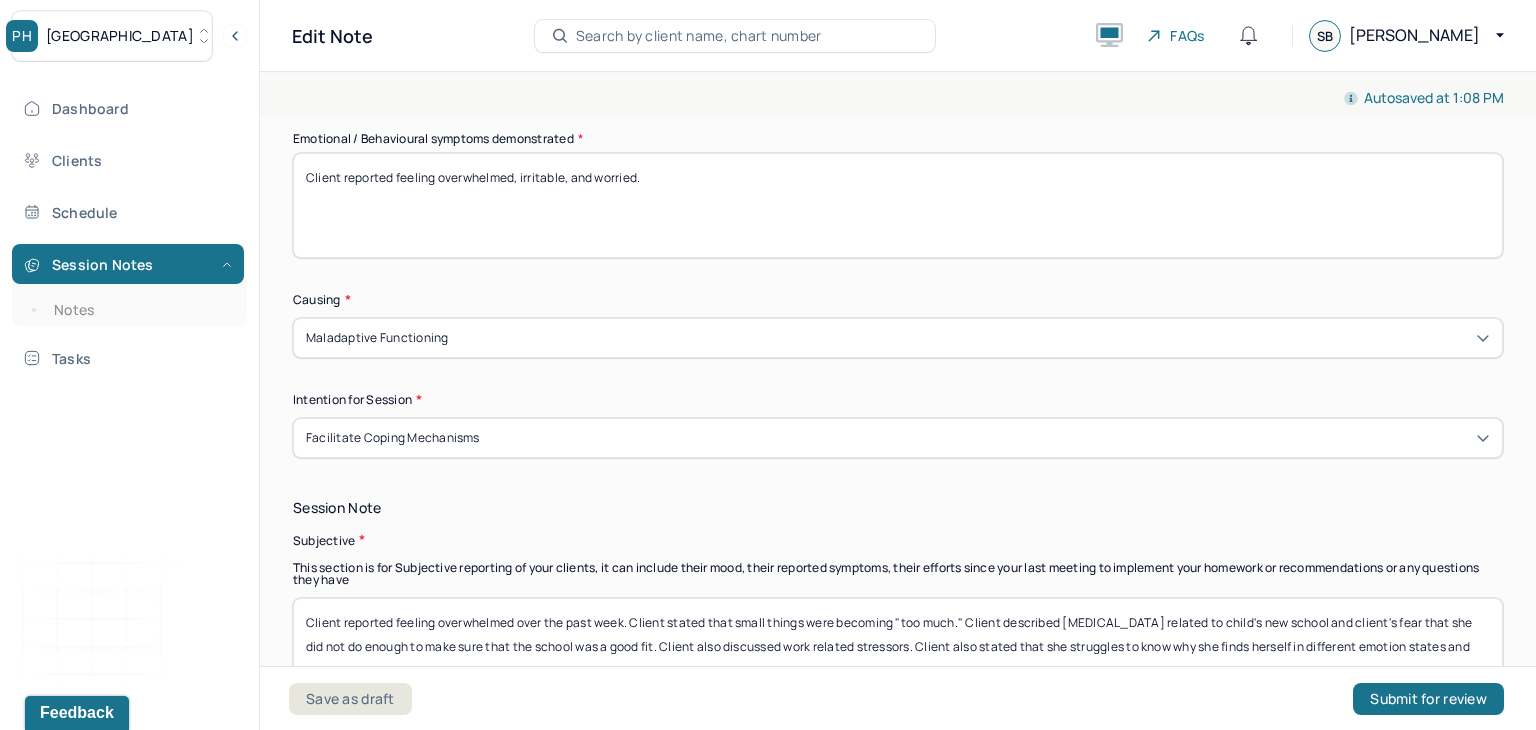 click on "Client reported feeling overwhelmed, irritable, and worried." at bounding box center [898, 205] 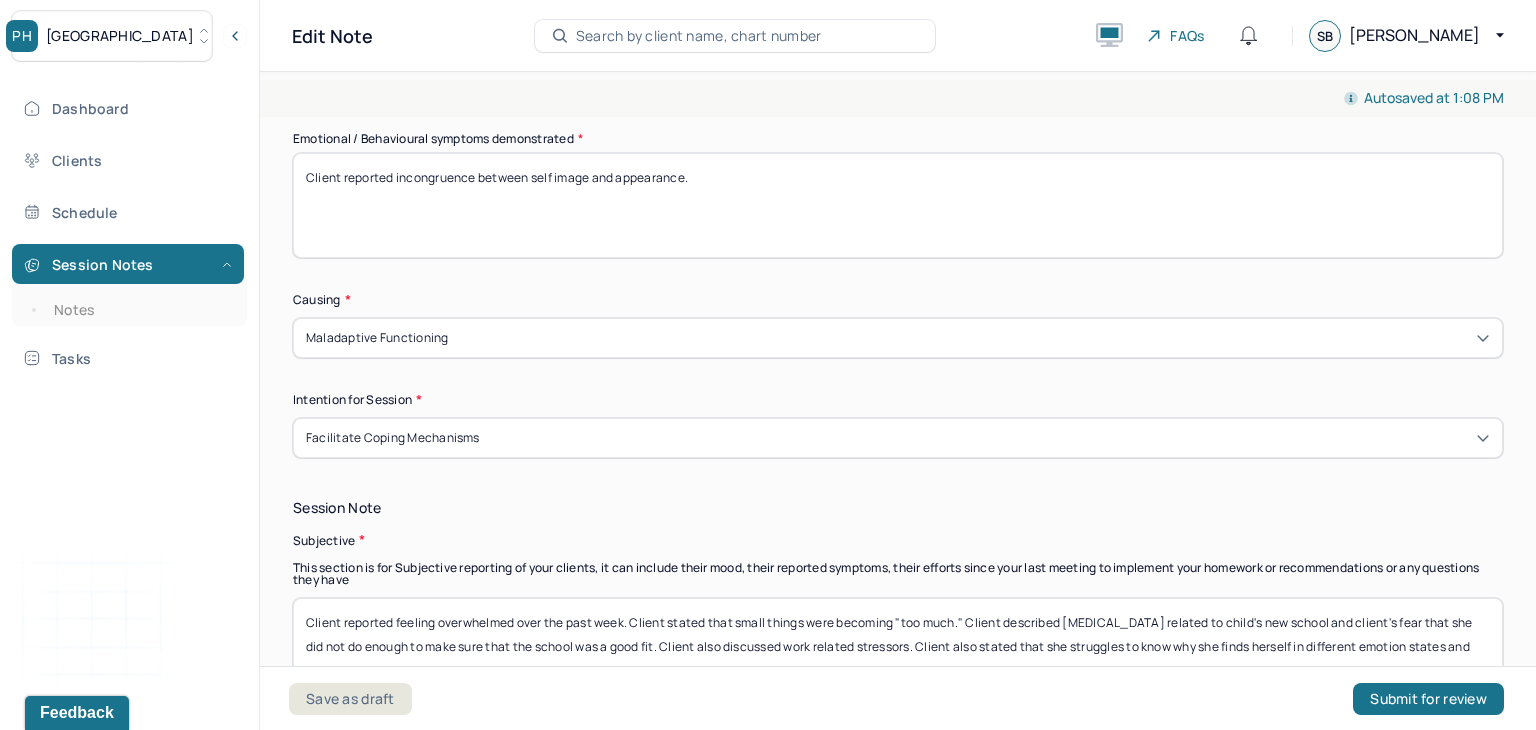 type on "Client reported incongruence between self image and appearance." 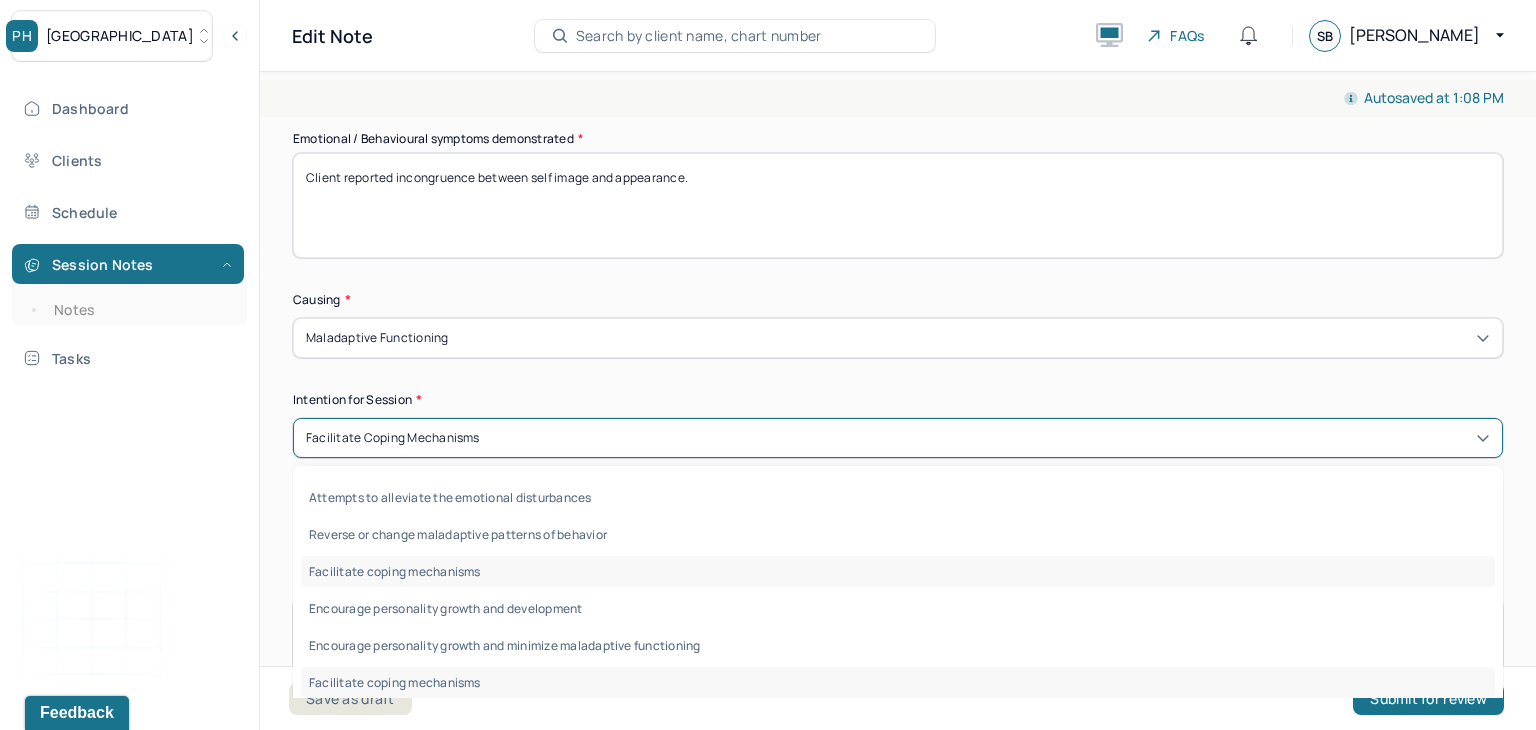 click on "Facilitate coping mechanisms" at bounding box center (393, 438) 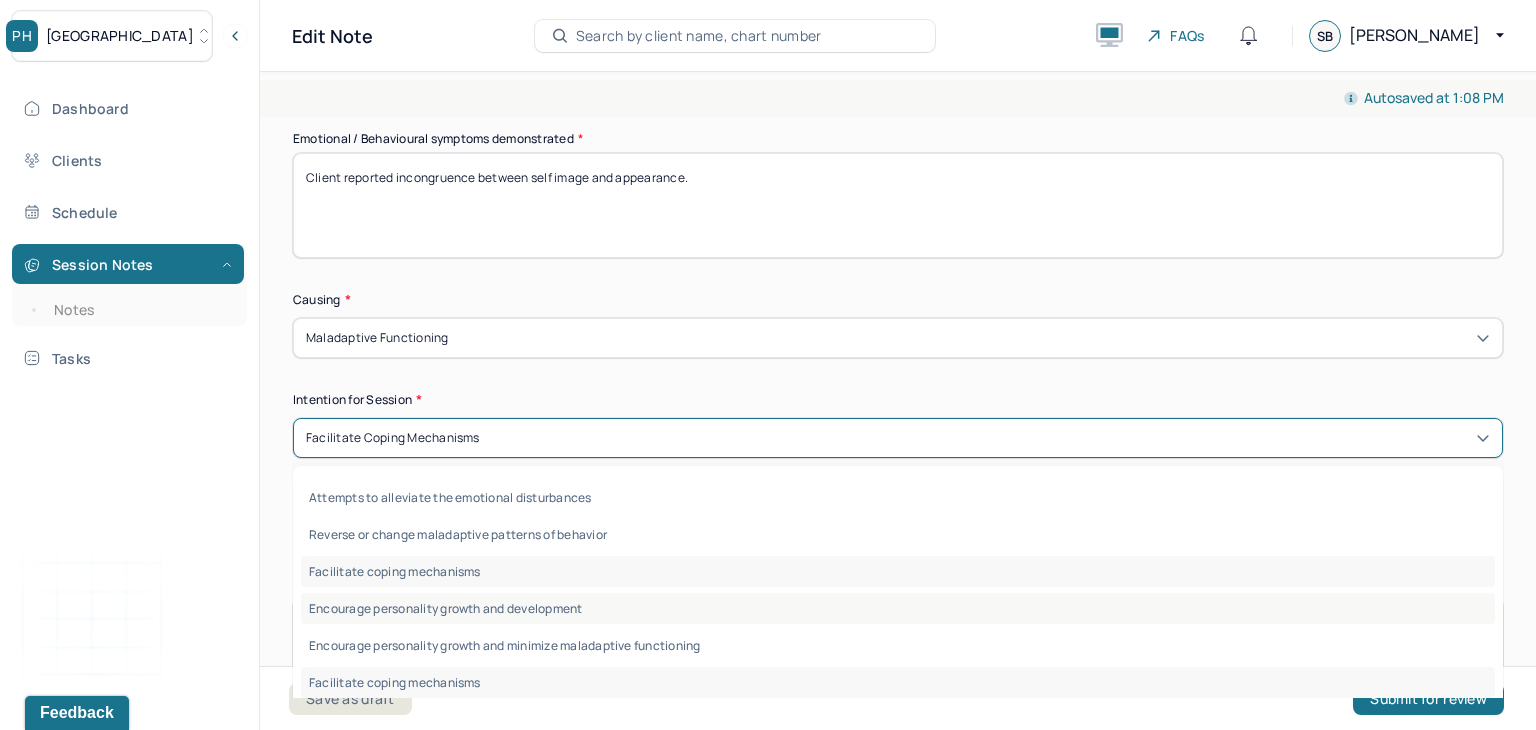 click on "Encourage personality growth and development" at bounding box center [898, 608] 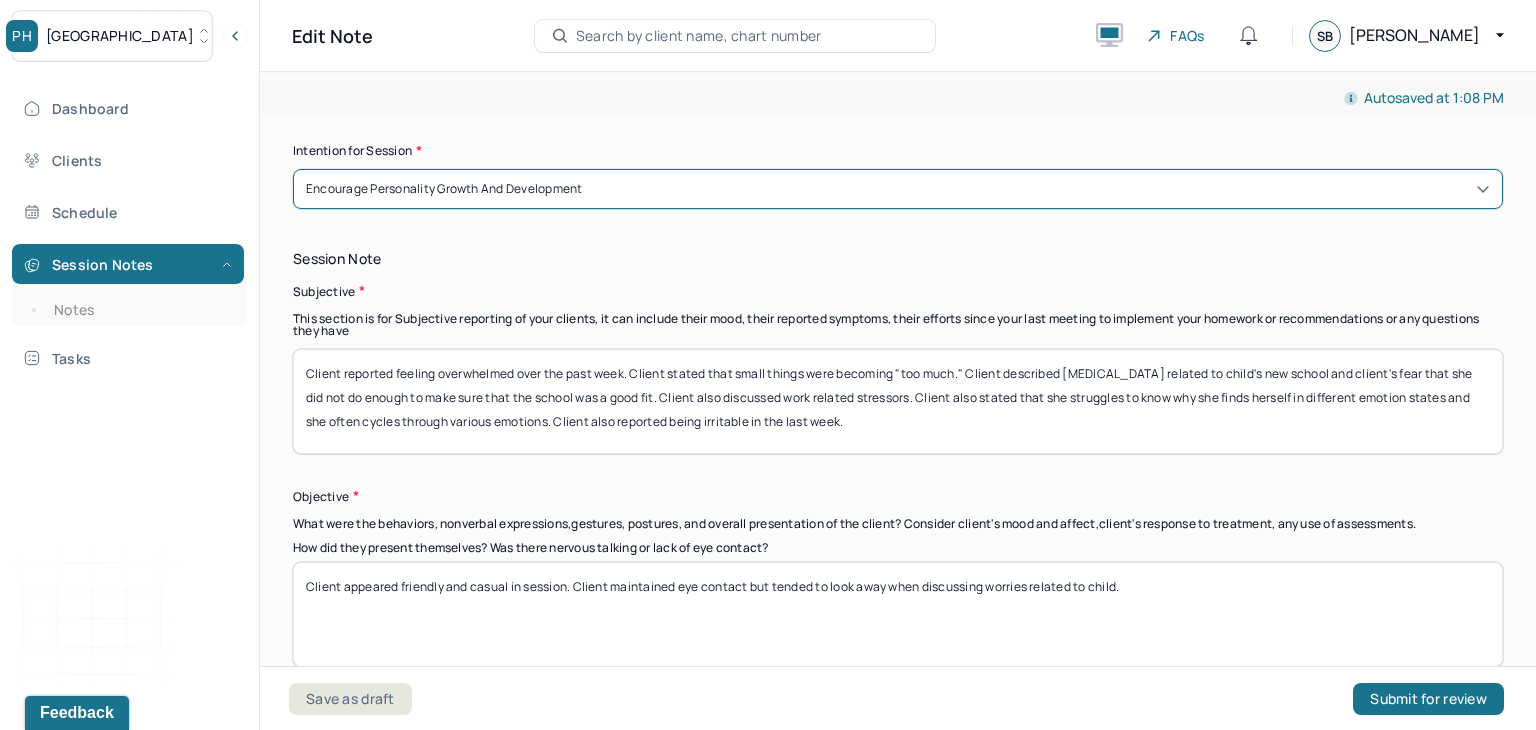 scroll, scrollTop: 1398, scrollLeft: 0, axis: vertical 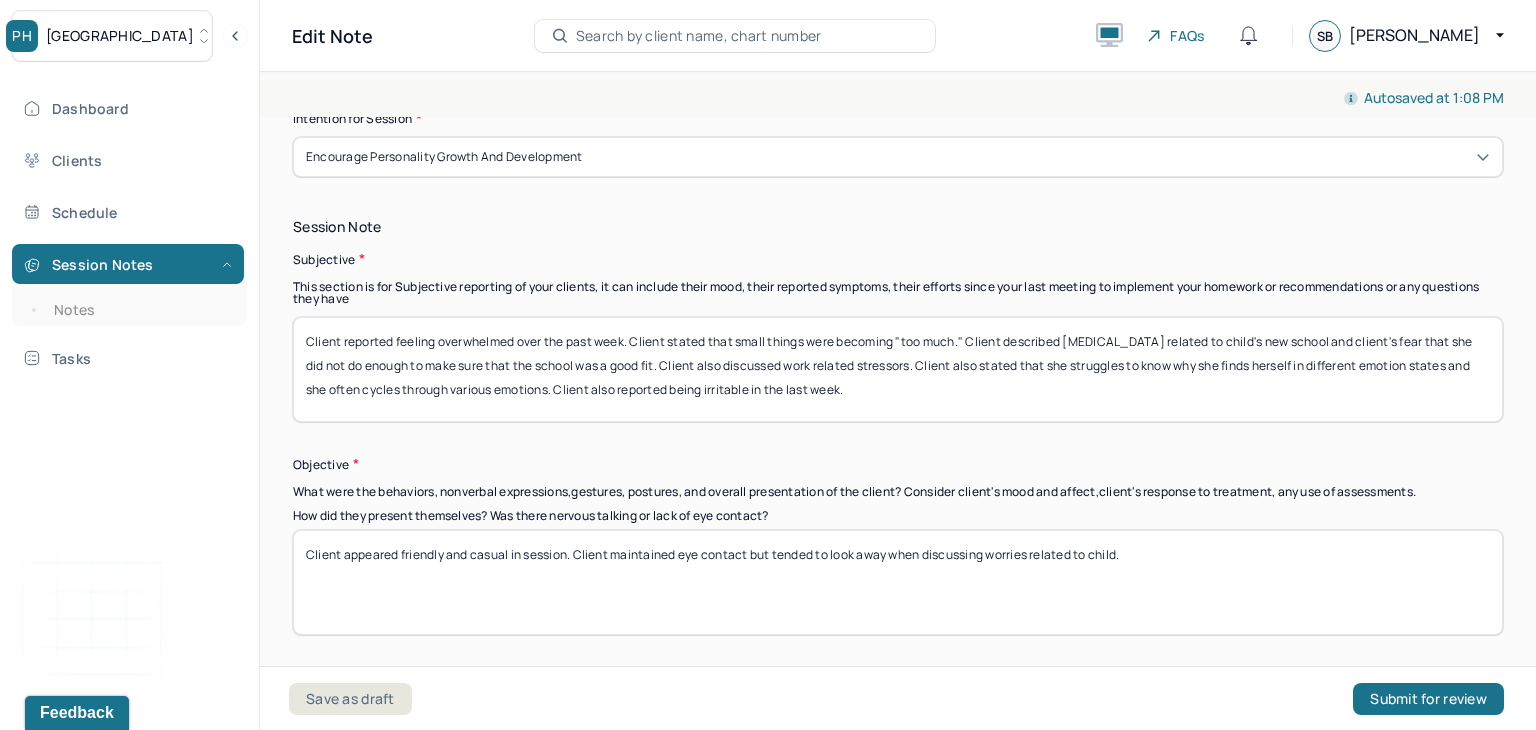 drag, startPoint x: 994, startPoint y: 404, endPoint x: 394, endPoint y: 327, distance: 604.92065 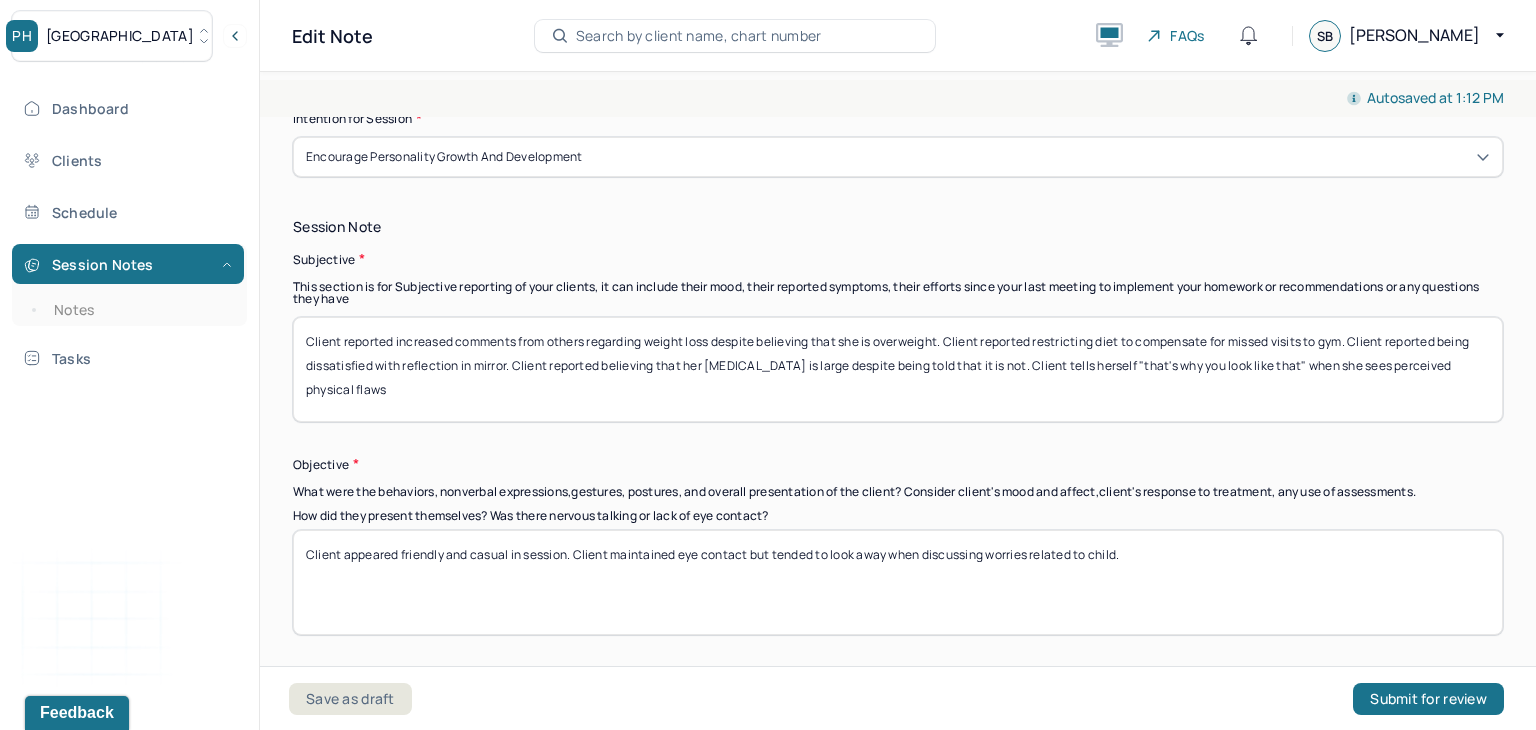 drag, startPoint x: 1181, startPoint y: 361, endPoint x: 1149, endPoint y: 363, distance: 32.06244 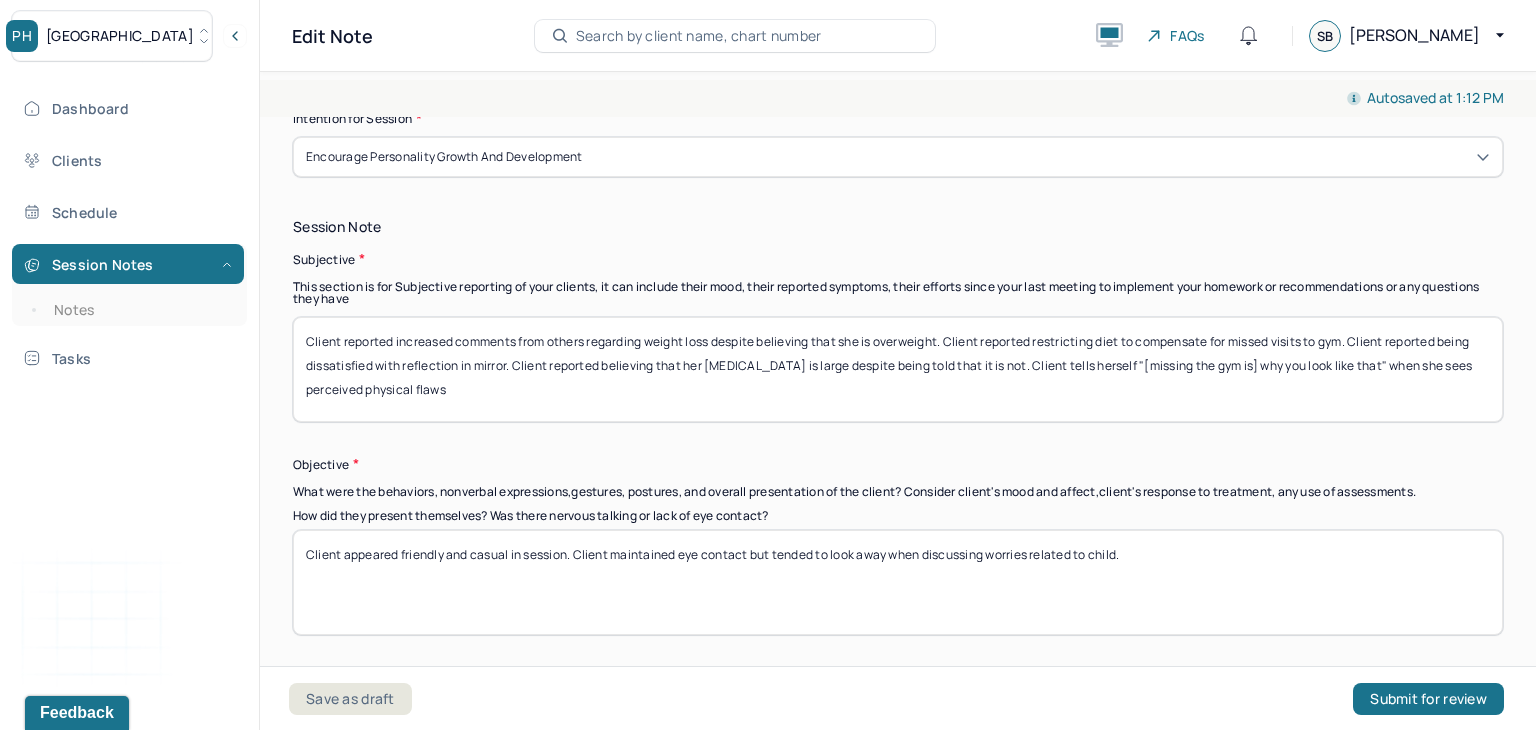 click on "Client reported increased comments from others regarding weight loss despite believing that she is overweight. Client reported restricting diet to compensate for missed visits to gym. Client reported being dissatisfied with reflection in mirror. Client reported believing that her [MEDICAL_DATA] is large despite being told that it is not. Client tells herself "[missing the gym is] why you look like that" when she sees perceived physical flaws" at bounding box center [898, 369] 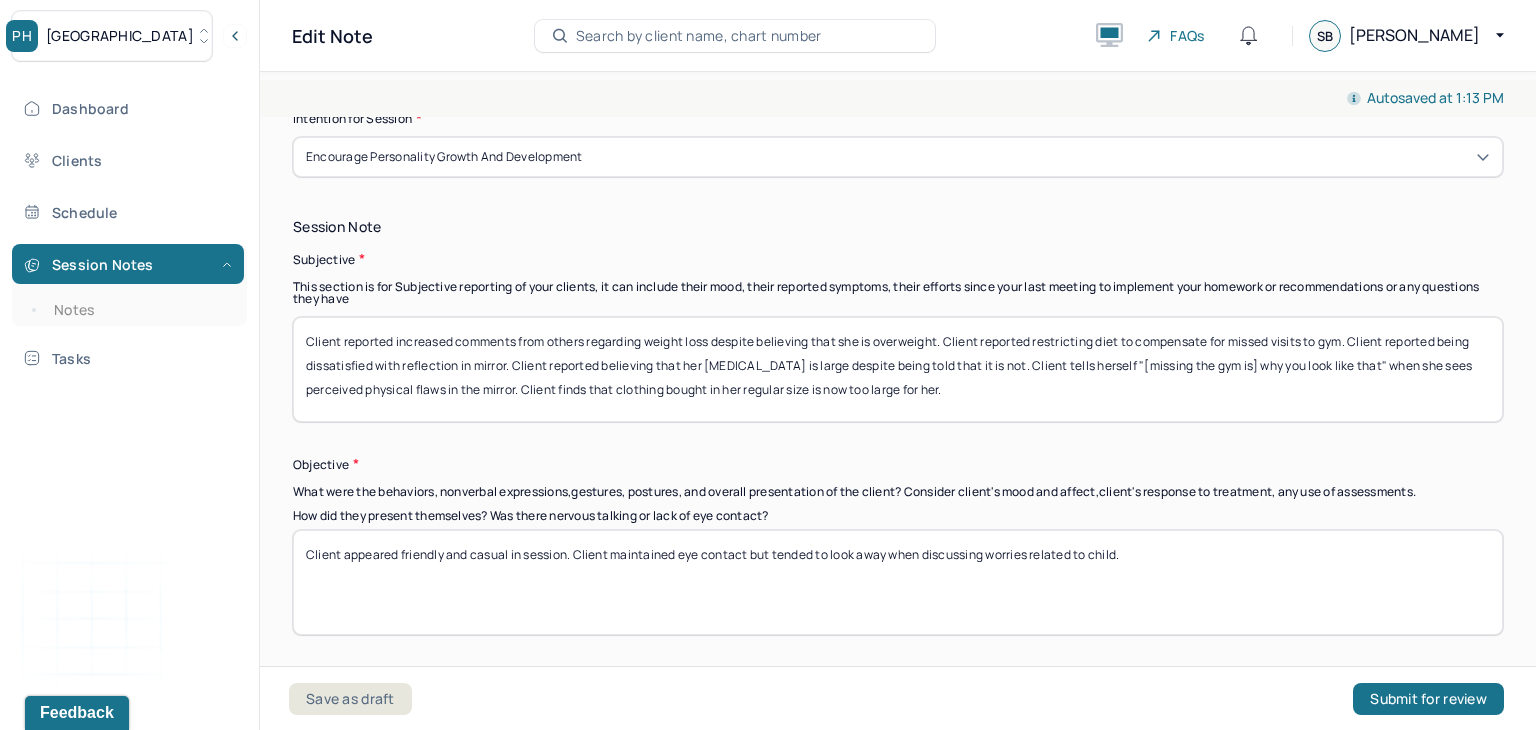 type on "Client reported increased comments from others regarding weight loss despite believing that she is overweight. Client reported restricting diet to compensate for missed visits to gym. Client reported being dissatisfied with reflection in mirror. Client reported believing that her [MEDICAL_DATA] is large despite being told that it is not. Client tells herself "[missing the gym is] why you look like that" when she sees perceived physical flaws in the mirror. Client finds that clothing bought in her regular size is now too large for her." 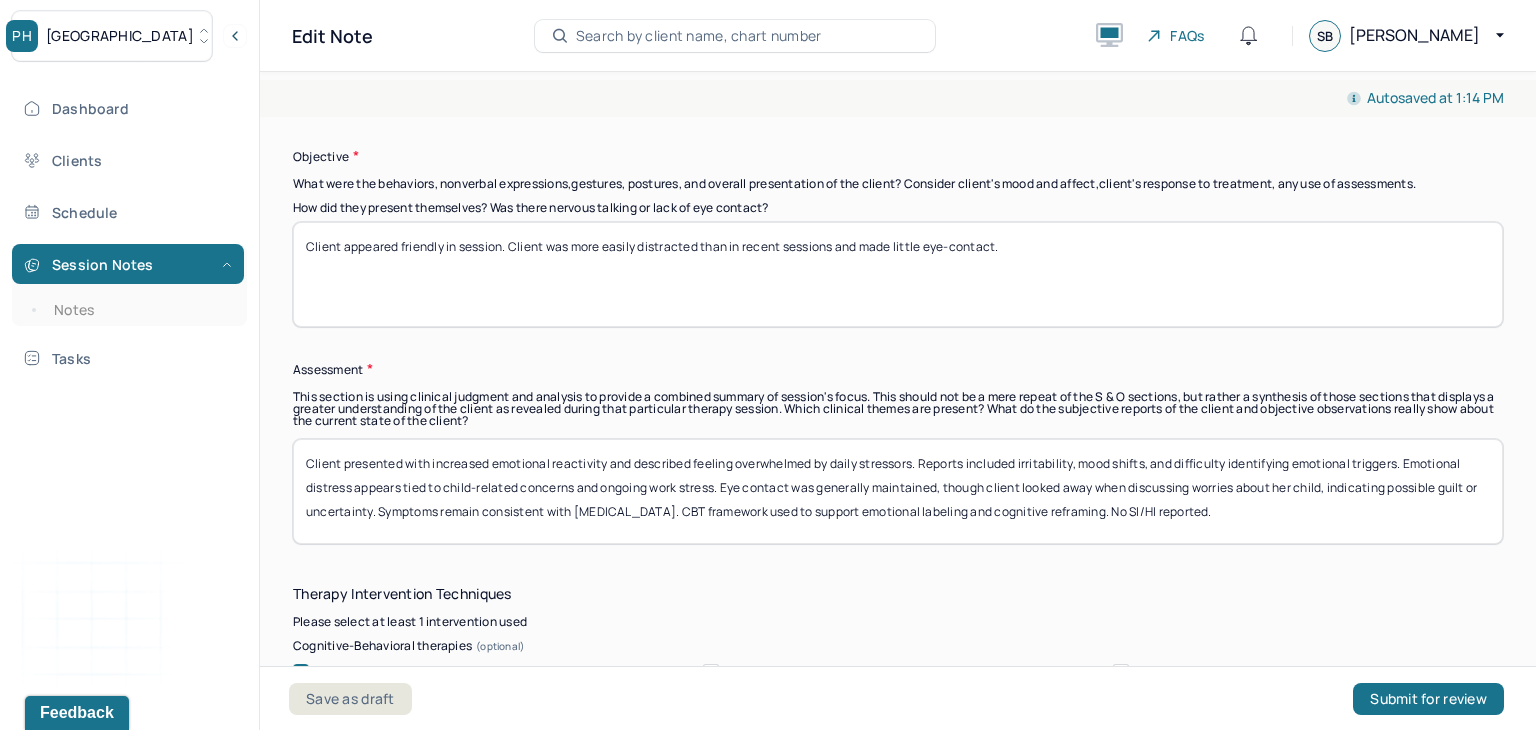 scroll, scrollTop: 1673, scrollLeft: 0, axis: vertical 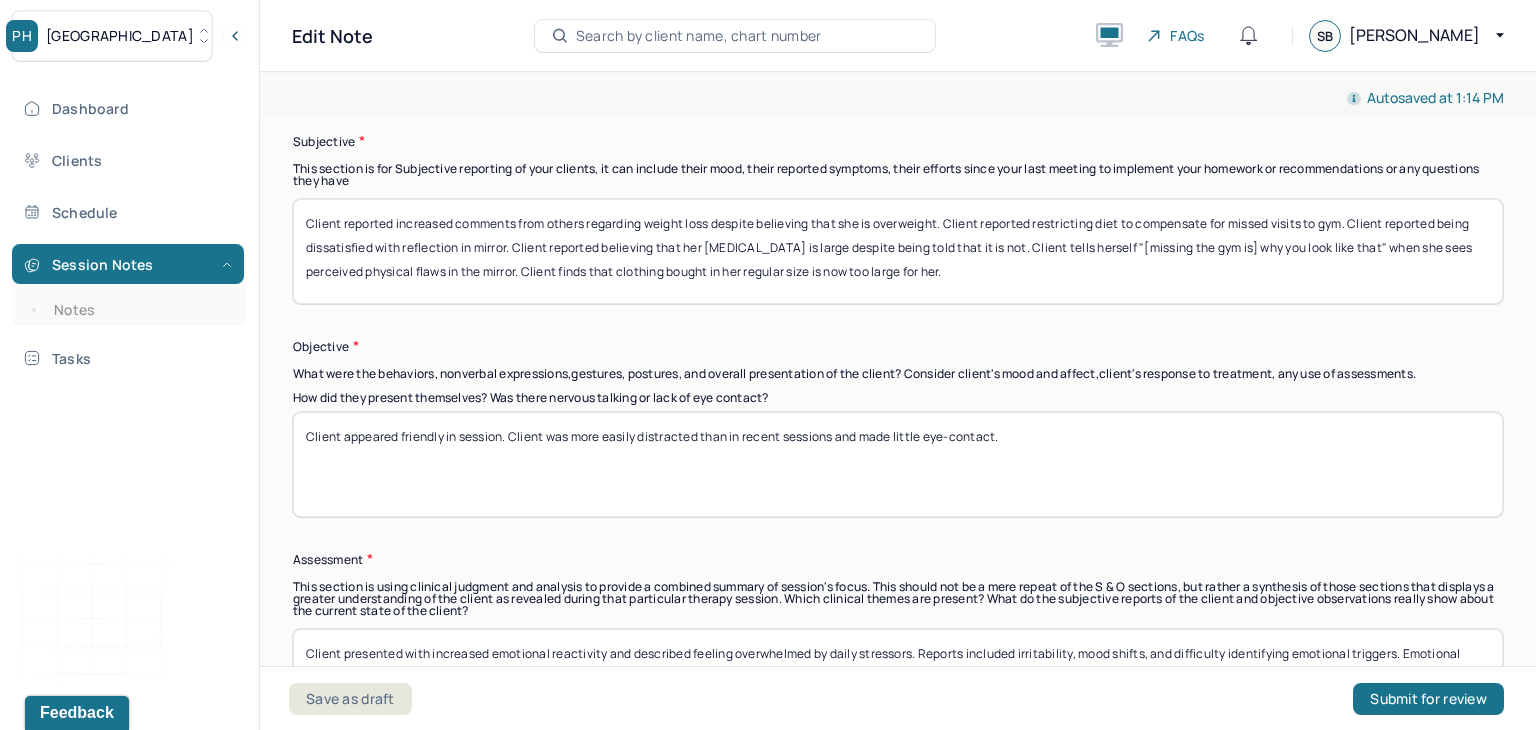 type on "Client appeared friendly in session. Client was more easily distracted than in recent sessions and made little eye-contact." 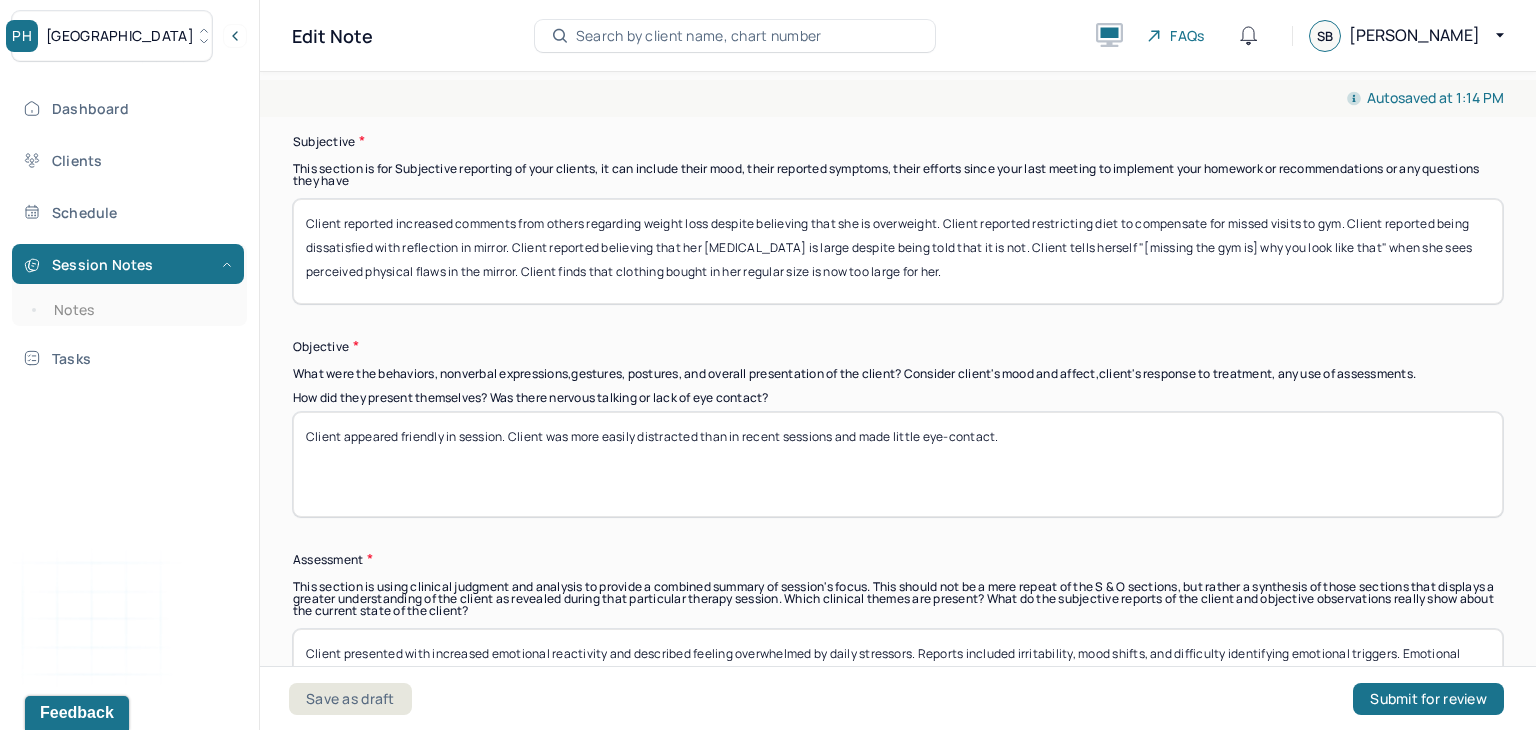 drag, startPoint x: 988, startPoint y: 265, endPoint x: 272, endPoint y: 217, distance: 717.6071 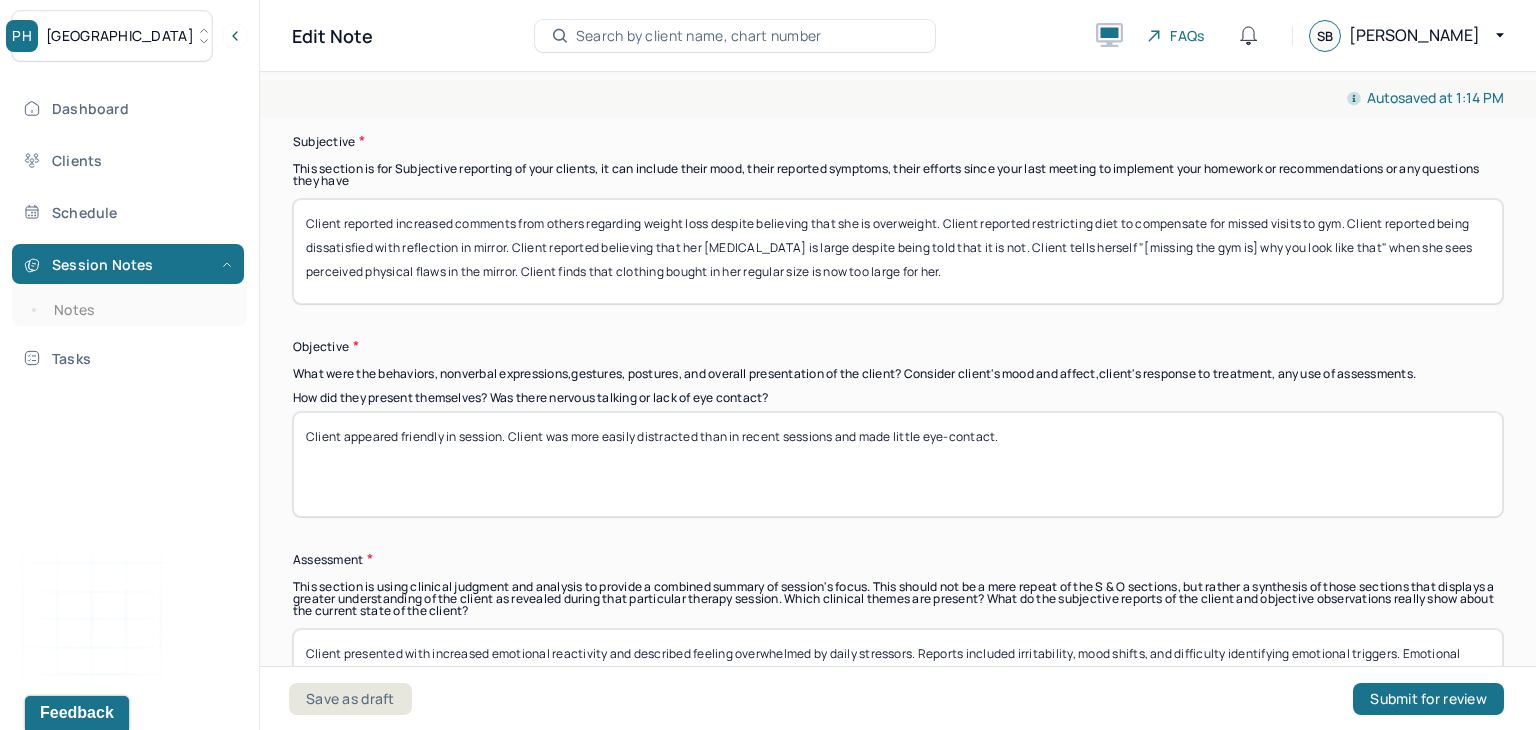 click on "Autosaved at 1:14 PM Appointment Details     Client name Nearlyse Dandas Date of service [DATE] Time 12:00pm - 1:00pm Duration 1hr Appointment type individual therapy Provider name [PERSON_NAME] Modifier 1 95 Telemedicine Note type Individual soap note Appointment Details     Client name Nearlyse Dandas Date of service [DATE] Time 12:00pm - 1:00pm Duration 1hr Appointment type individual therapy Provider name [PERSON_NAME] Modifier 1 95 Telemedicine Note type Individual soap note   Load previous session note   Instructions The fields marked with an asterisk ( * ) are required before you can submit your notes. Before you can submit your session notes, they must be signed. You have the option to save your notes as a draft before making a submission. Appointment location * Teletherapy Client Teletherapy Location Home Office Other Specify other client teletherapy location Client's parked and empty vehicle Provider Teletherapy Location Home Office Other Primary diagnosis * Secondary diagnosis * * *" at bounding box center (898, 397) 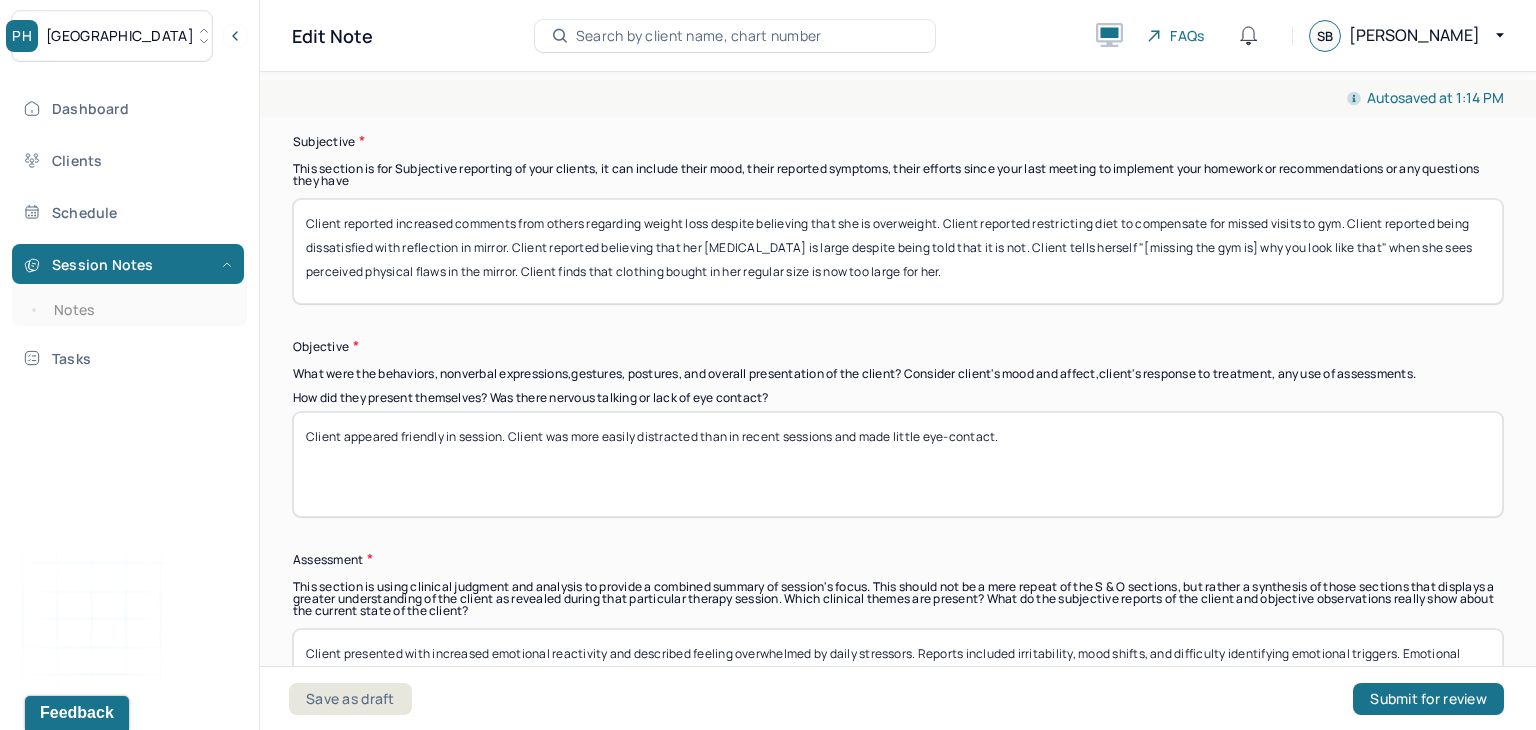 drag, startPoint x: 1036, startPoint y: 430, endPoint x: 302, endPoint y: 477, distance: 735.50323 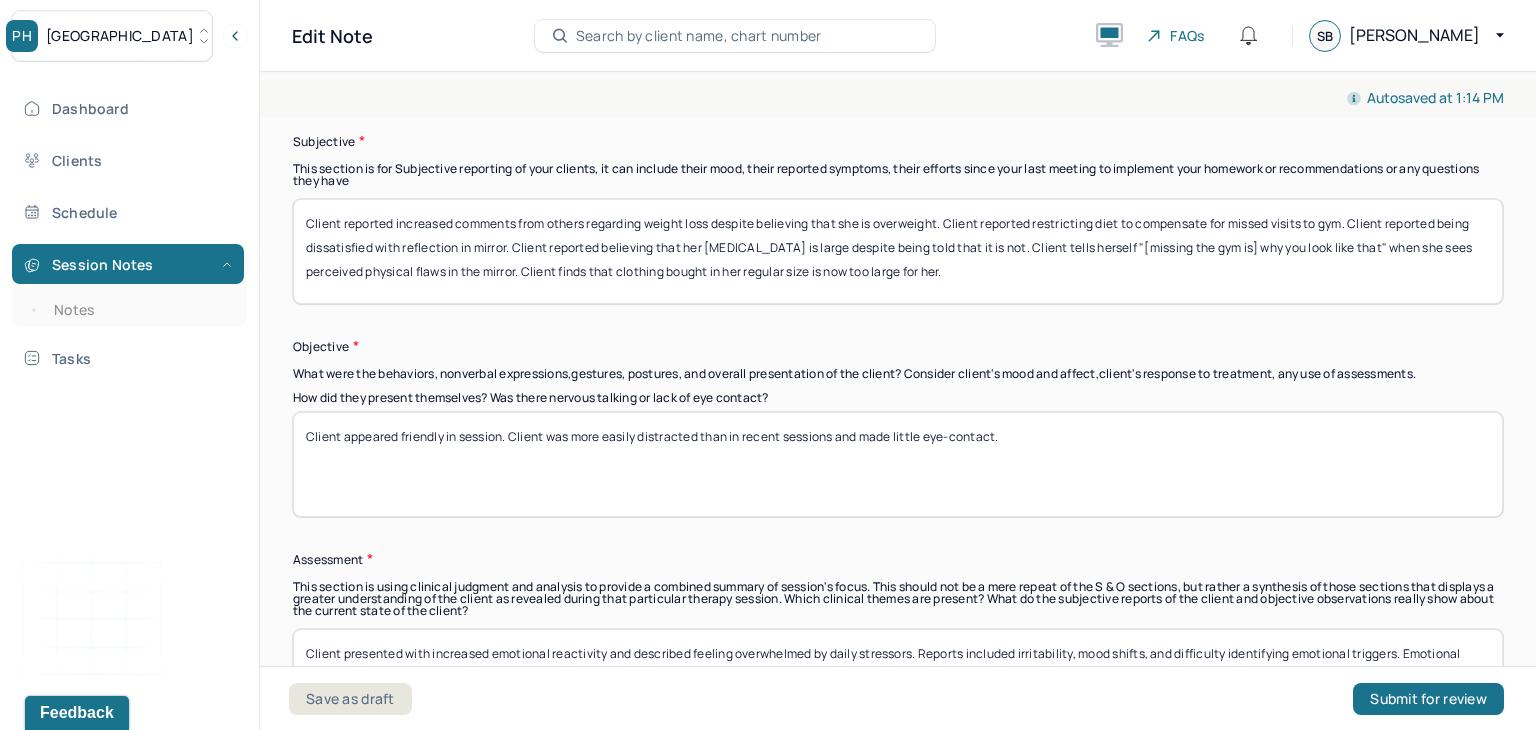 click on "Client appeared friendly in session. Client was more easily distracted than in recent sessions and made little eye-contact." at bounding box center [898, 464] 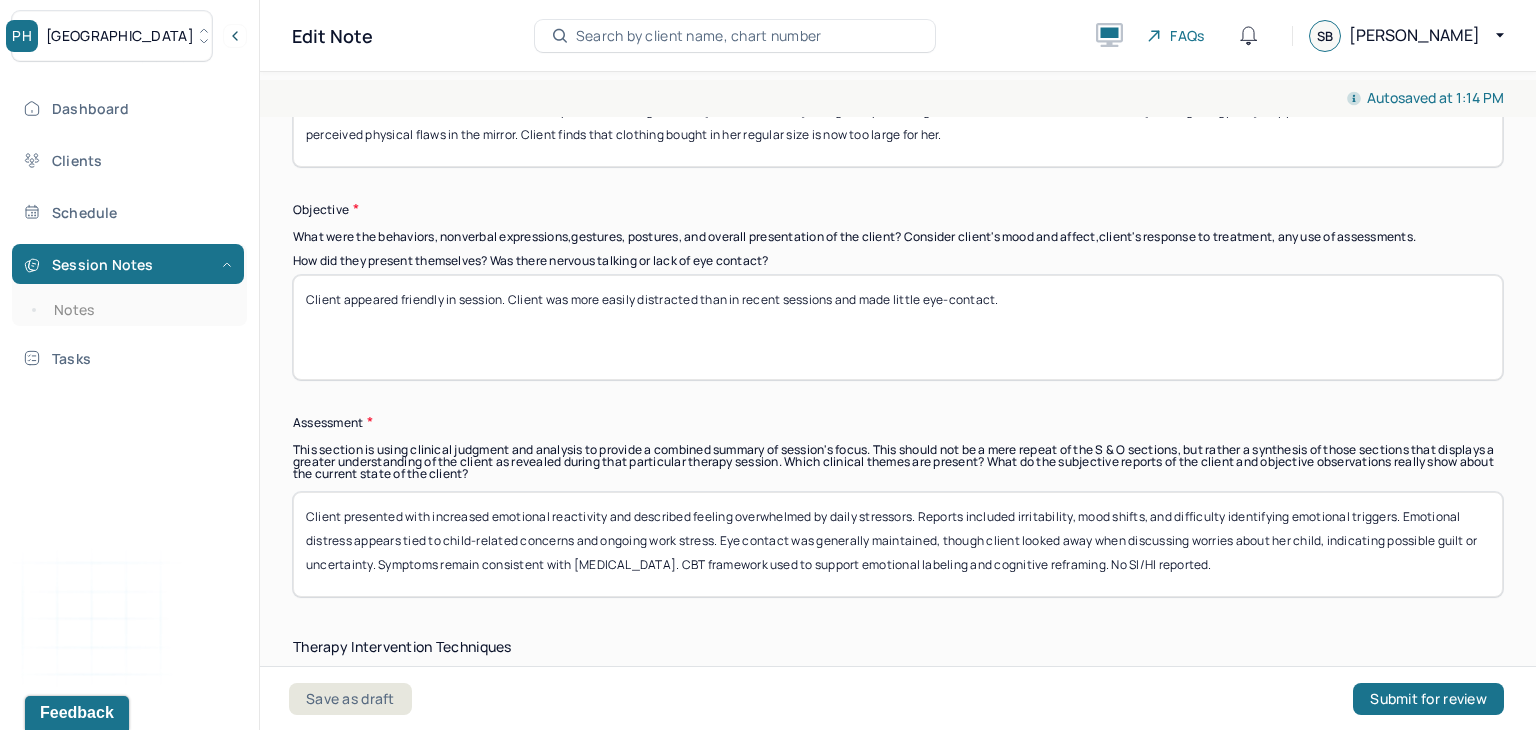 scroll, scrollTop: 1660, scrollLeft: 0, axis: vertical 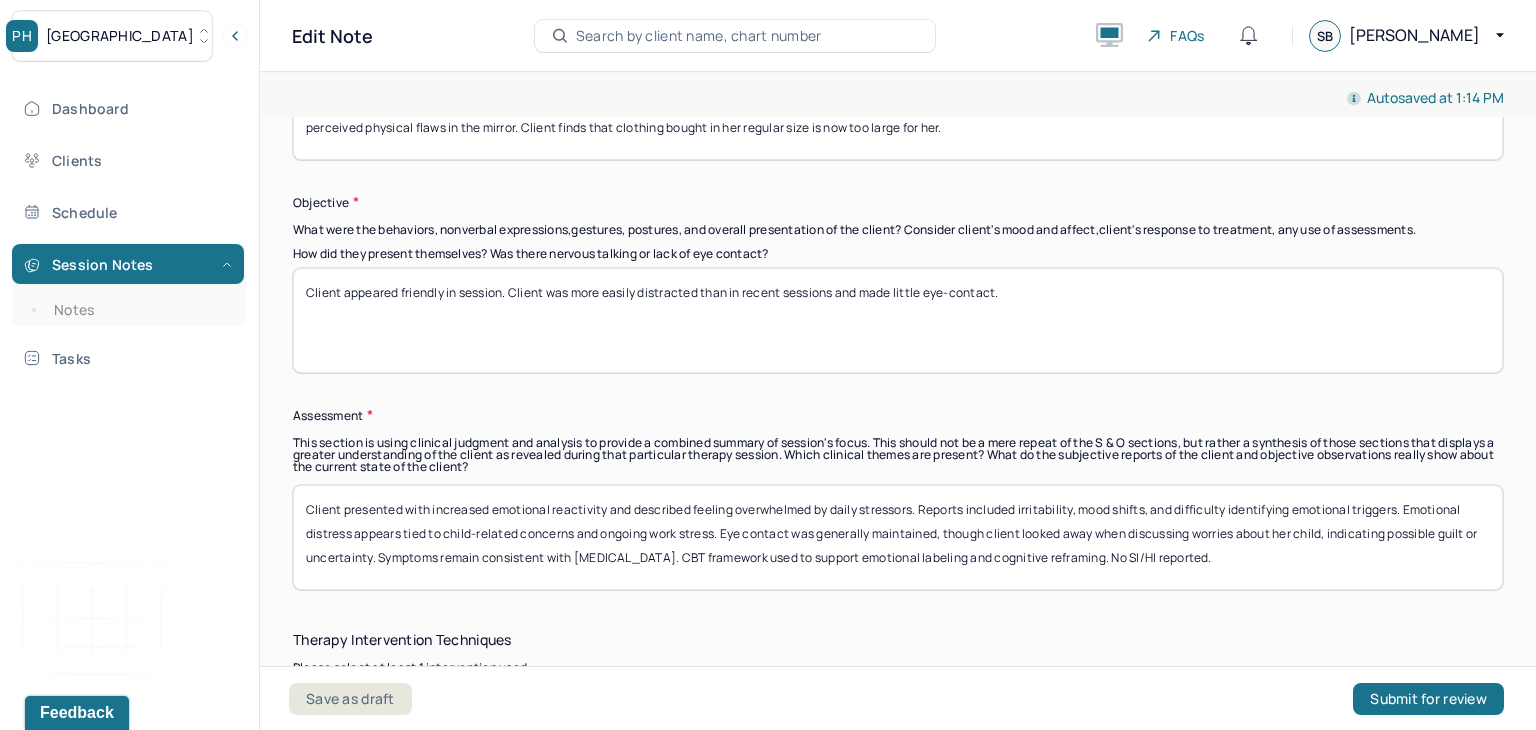 click on "Client presented with increased emotional reactivity and described feeling overwhelmed by daily stressors. Reports included irritability, mood shifts, and difficulty identifying emotional triggers. Emotional distress appears tied to child-related concerns and ongoing work stress. Eye contact was generally maintained, though client looked away when discussing worries about her child, indicating possible guilt or uncertainty. Symptoms remain consistent with [MEDICAL_DATA]. CBT framework used to support emotional labeling and cognitive reframing. No SI/HI reported." at bounding box center (898, 537) 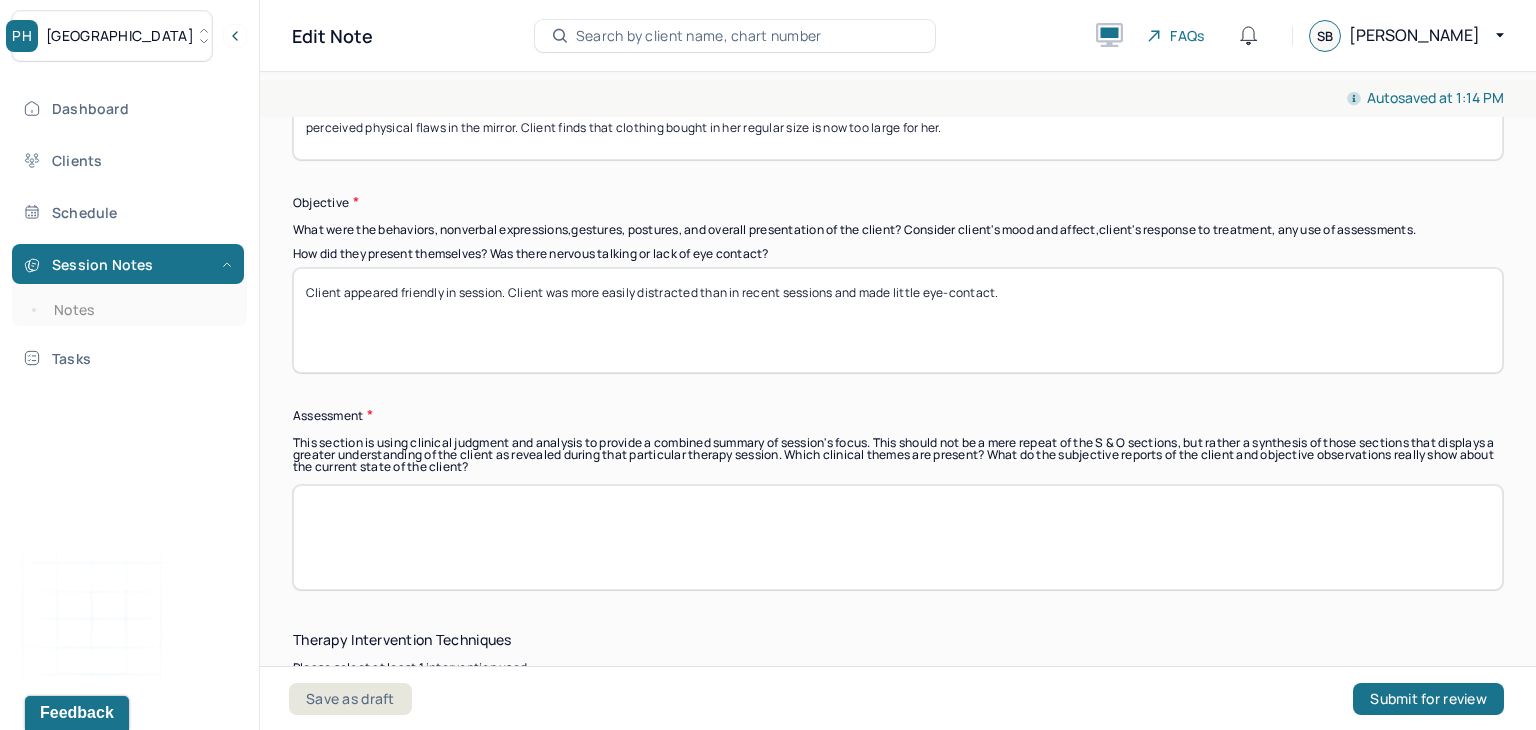 scroll, scrollTop: 0, scrollLeft: 0, axis: both 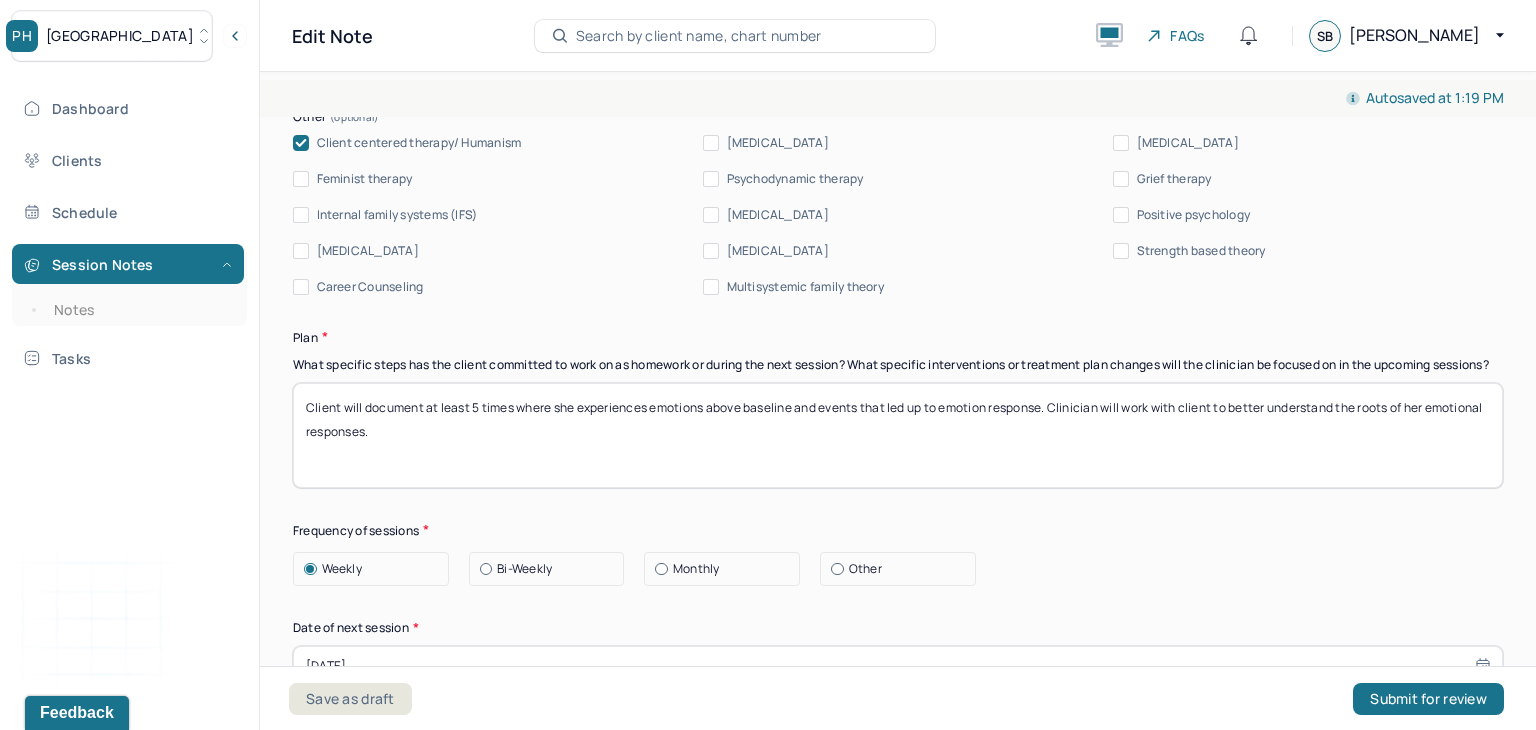 type on "Client described restricting her diet in response to missed workouts and attributed perceived flaws to lapses in her gym routine, indicating rigid cognitive patterns around body and control. Client’s focus on body image appears to function as a compensatory strategy in response to broader feelings of helplessness or loss of control in other areas of life. Symptoms remain consistent with [MEDICAL_DATA]. CBT framework used to explore body-related cognitions and link them to emotional distress and need for control. No SI/HI reported." 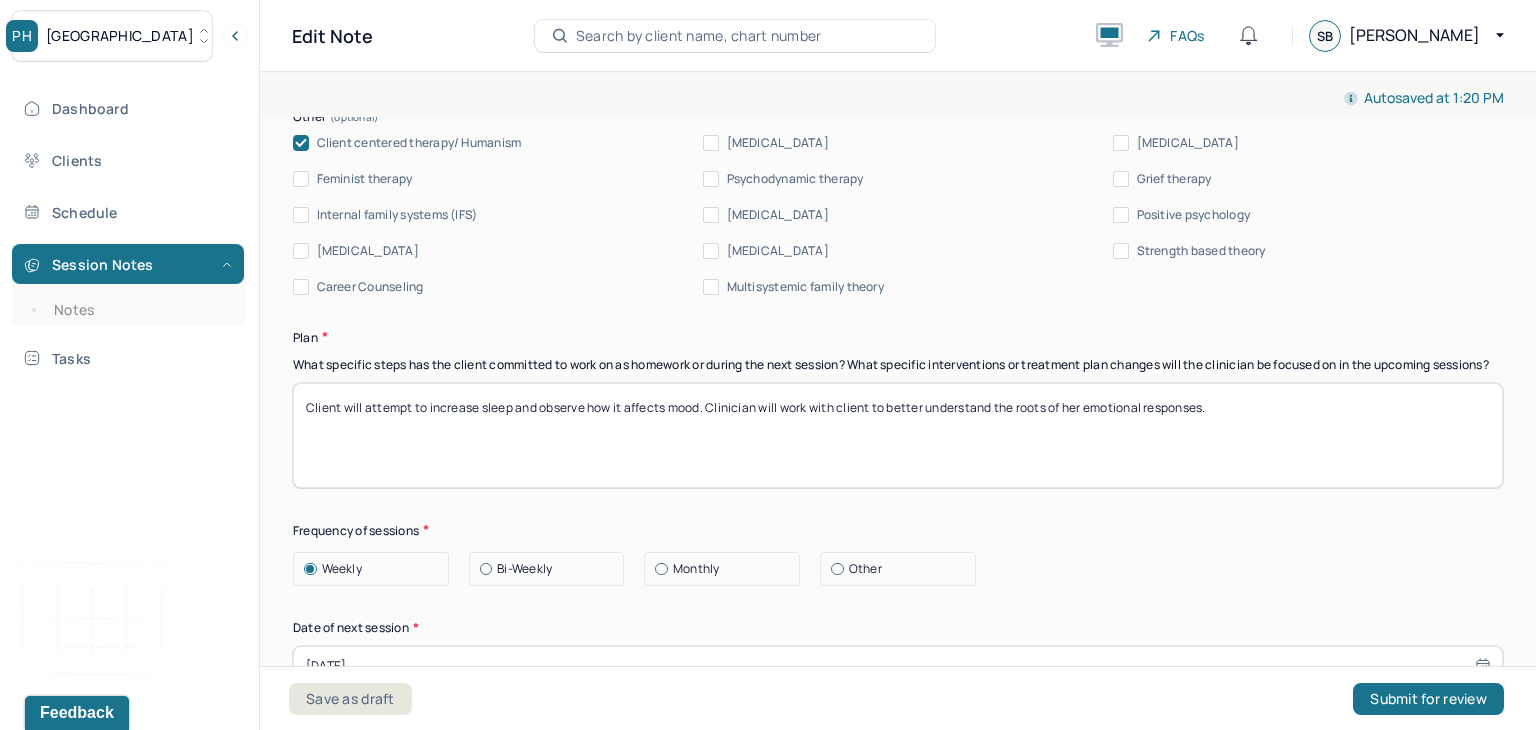 drag, startPoint x: 1244, startPoint y: 429, endPoint x: 996, endPoint y: 426, distance: 248.01814 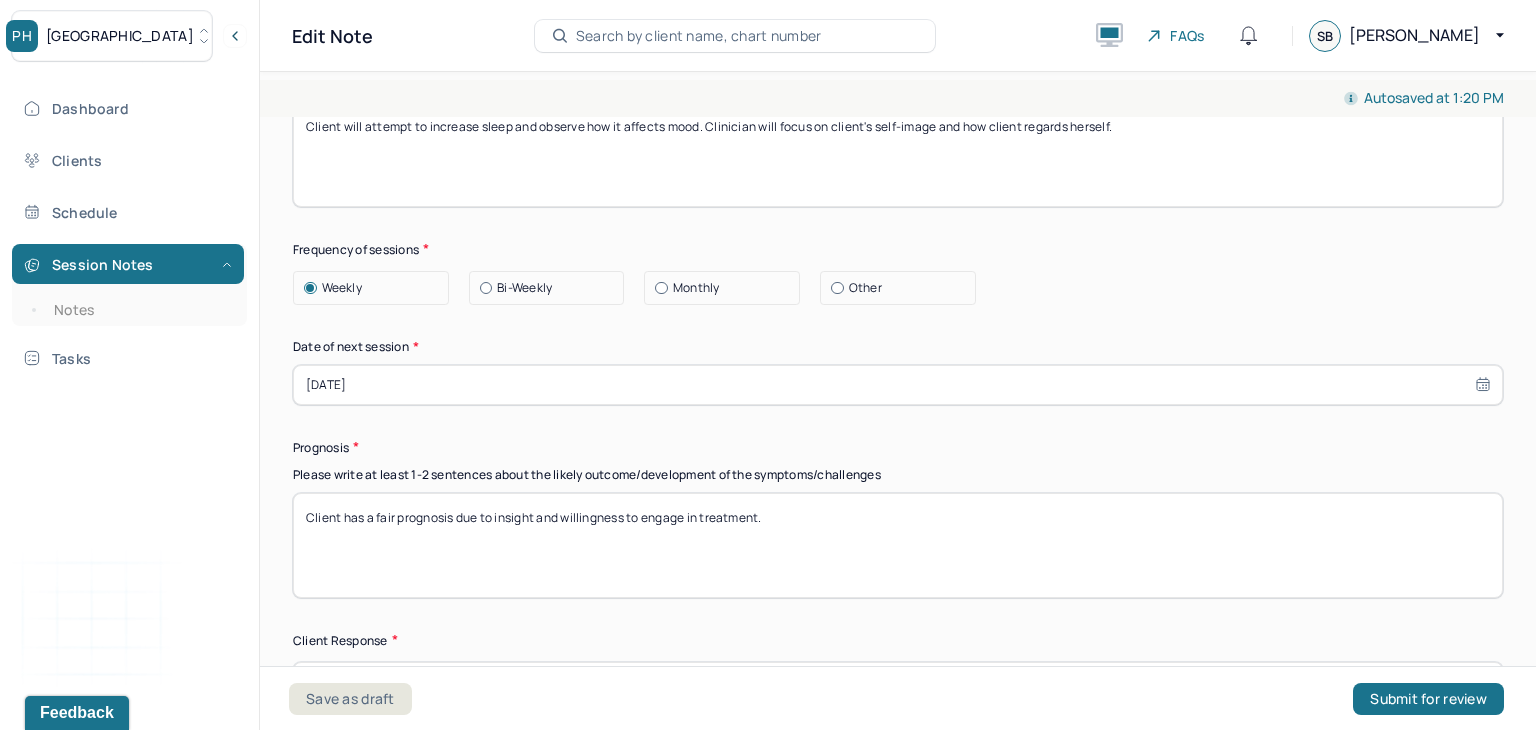 scroll, scrollTop: 2725, scrollLeft: 0, axis: vertical 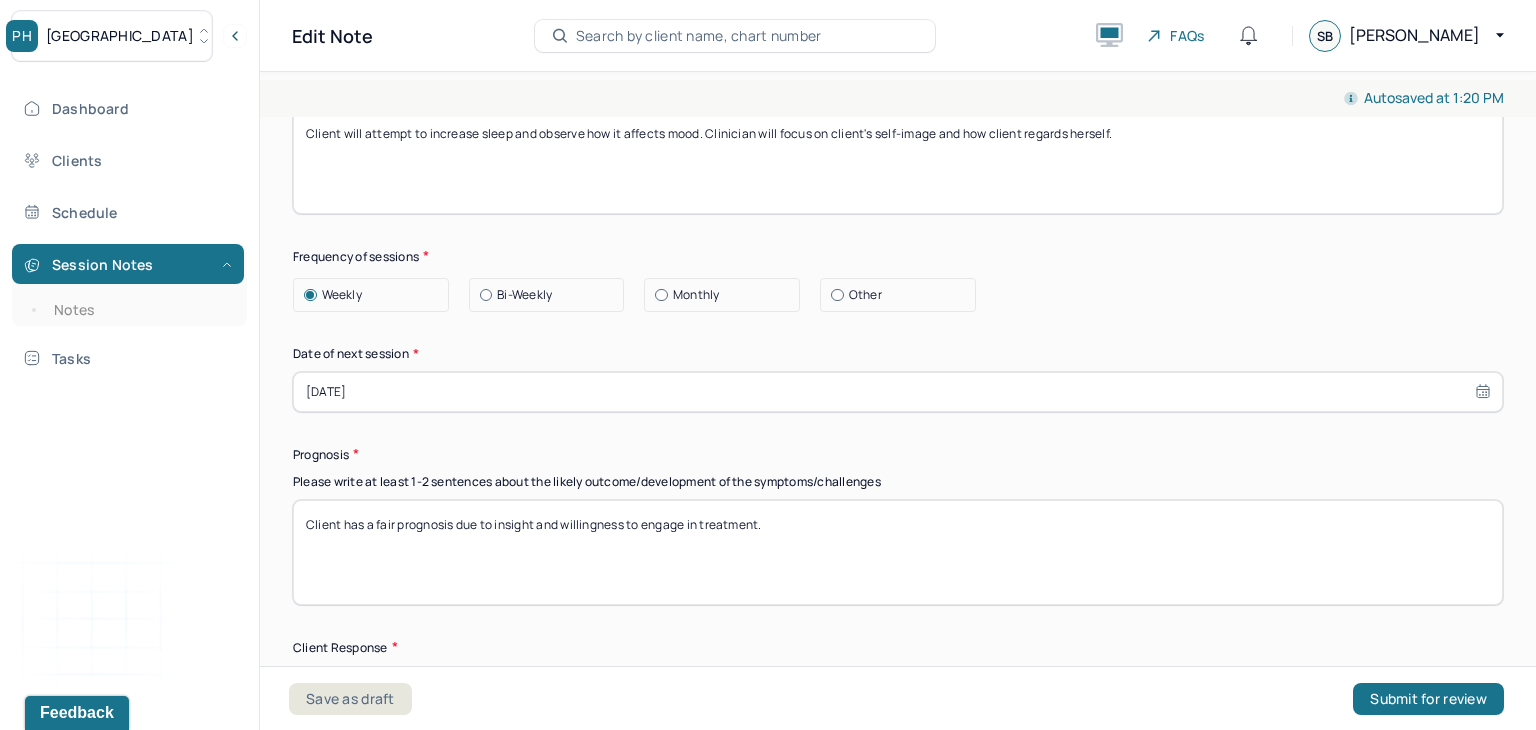 type on "Client will attempt to increase sleep and observe how it affects mood. Clinician will focus on client's self-image and how client regards herself." 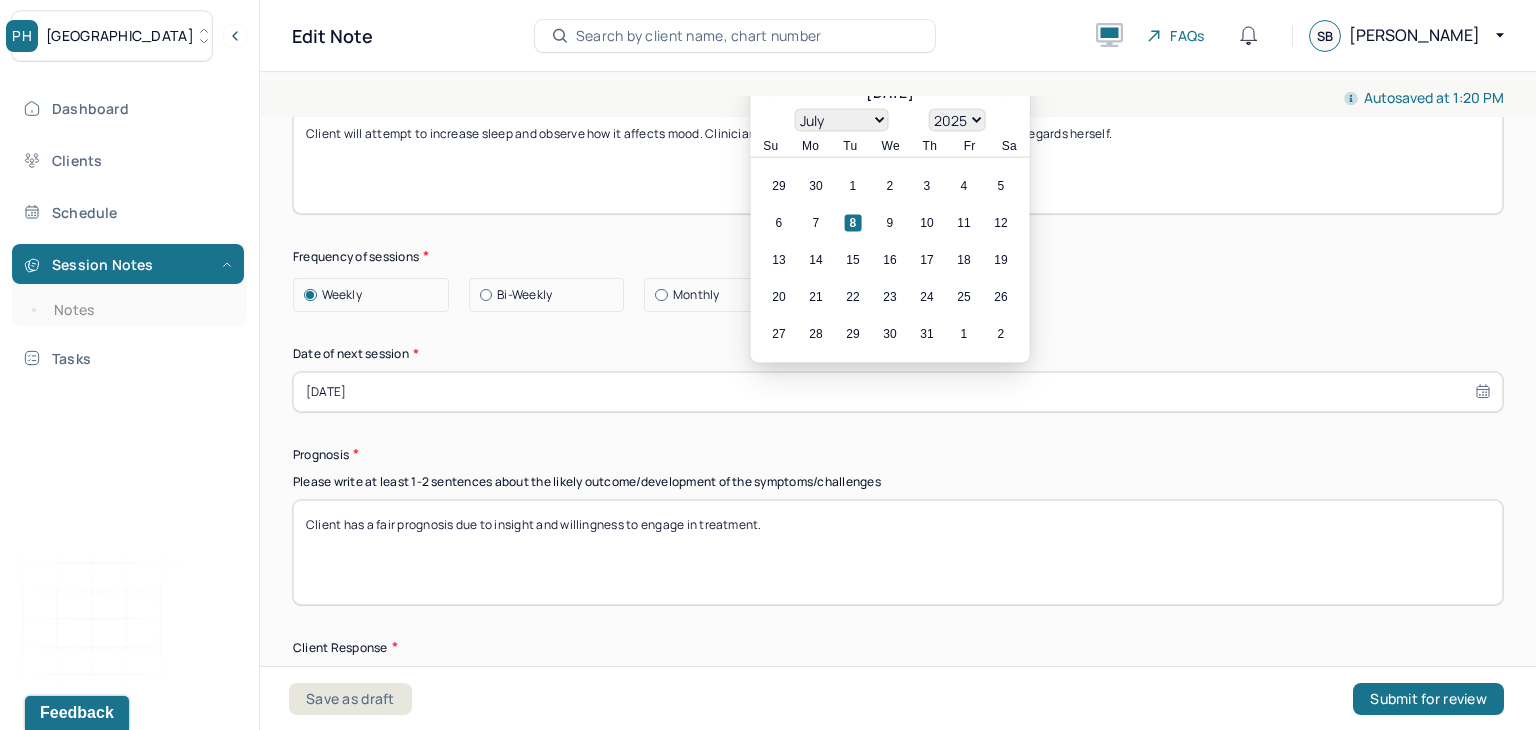 click on "[DATE]" at bounding box center [898, 392] 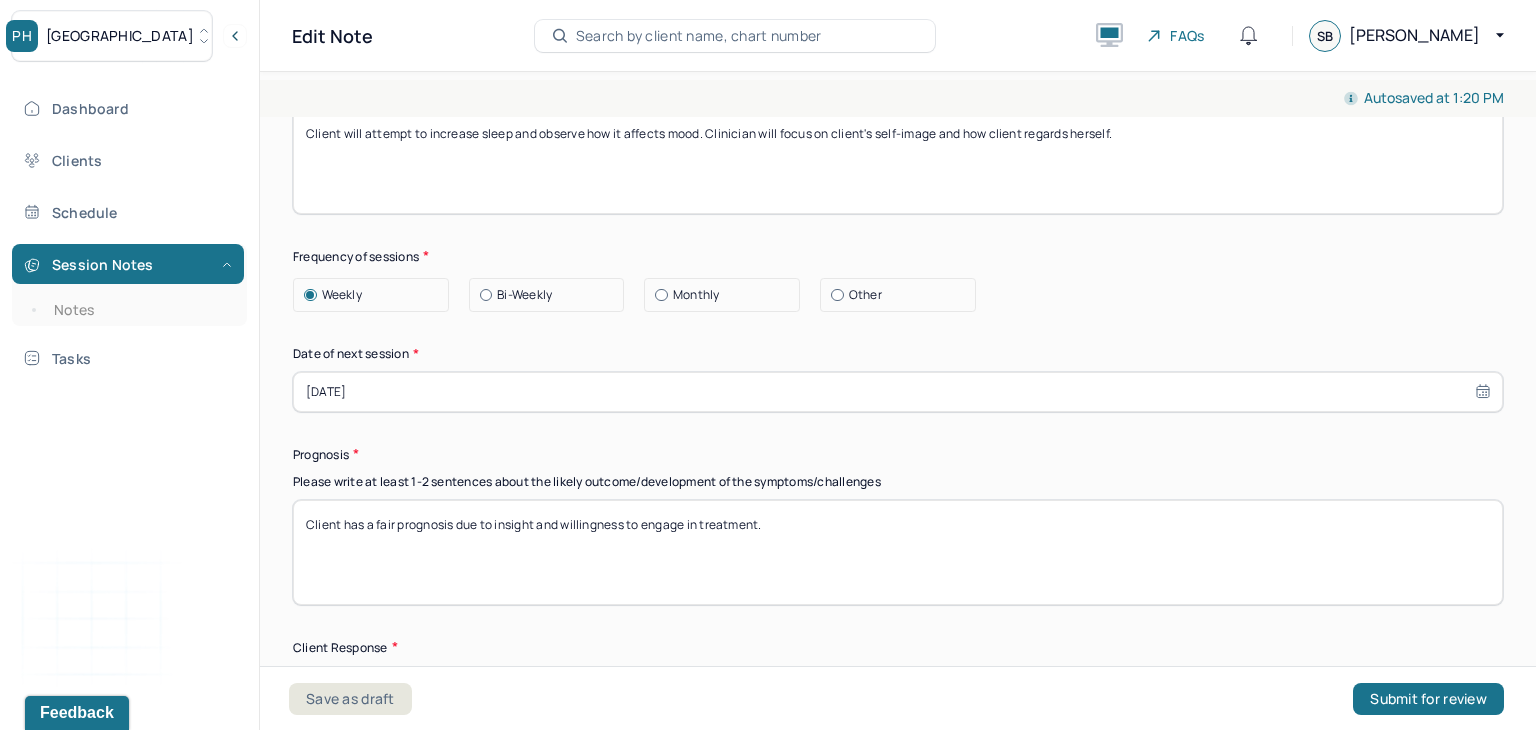 click on "Therapy Intervention Techniques Please select at least 1 intervention used Cognitive-Behavioral therapies Cognitive-Behavioral therapy (CBT) Dialectical Behavioral therapy (DBT) Modeling and skills training Trauma-focused CBT EDMR Rational Emotive [MEDICAL_DATA] Acceptance Commitment Therapy Solution Based [MEDICAL_DATA] [MEDICAL_DATA] Relationship based Interventions Attachment-oriented interventions Parent-child interaction therapy Parent interventions Other Client centered therapy/ Humanism [MEDICAL_DATA] [MEDICAL_DATA] Feminist therapy Psychodynamic therapy Grief therapy Internal family systems (IFS) [MEDICAL_DATA] Positive psychology [MEDICAL_DATA] [MEDICAL_DATA] Strength based theory Career Counseling Multisystemic family theory Plan What specific steps has the client committed to work on as homework or during the next session? What specific interventions or treatment plan changes will the clinician be focused on in the upcoming sessions? Frequency of sessions Weekly Other" at bounding box center (898, 169) 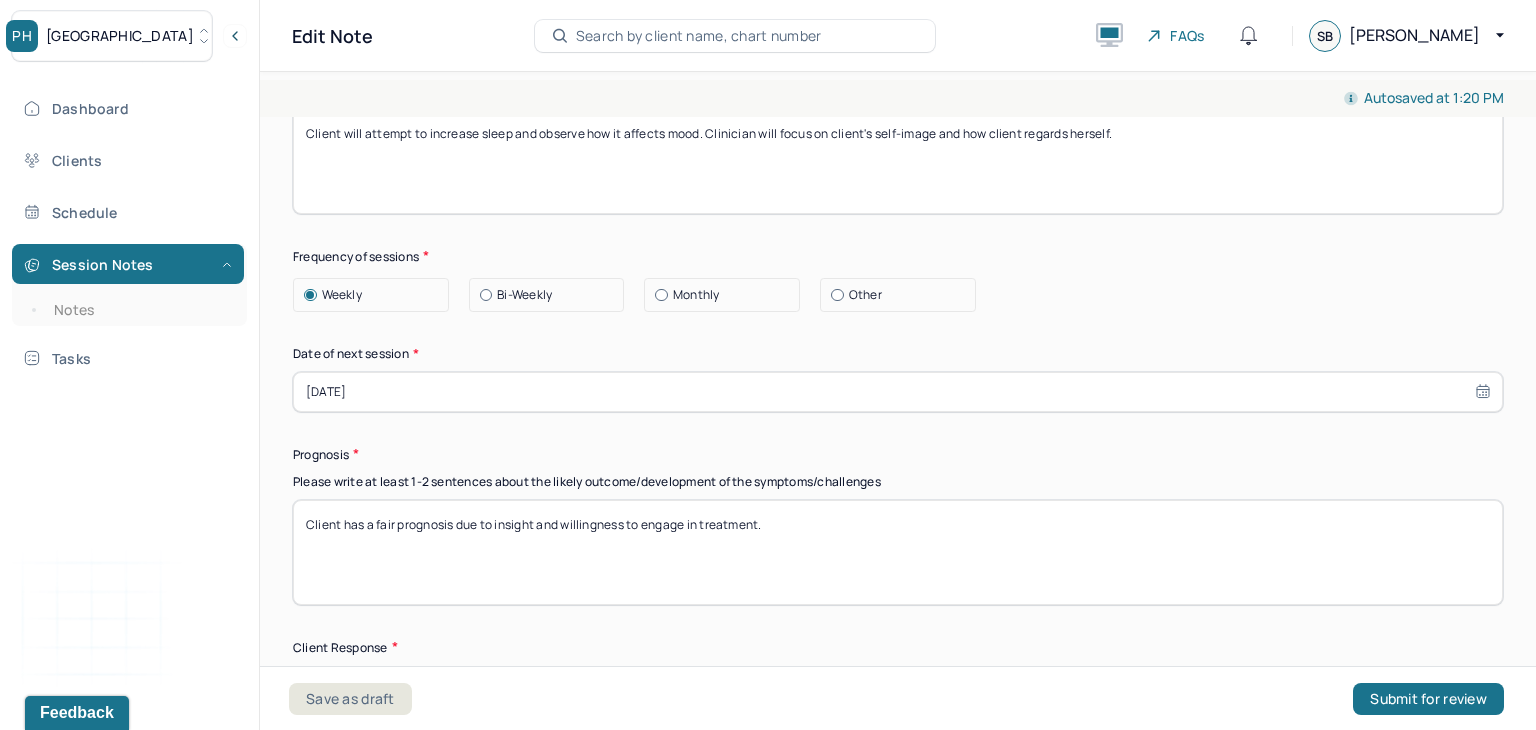 drag, startPoint x: 961, startPoint y: 513, endPoint x: 492, endPoint y: 553, distance: 470.70267 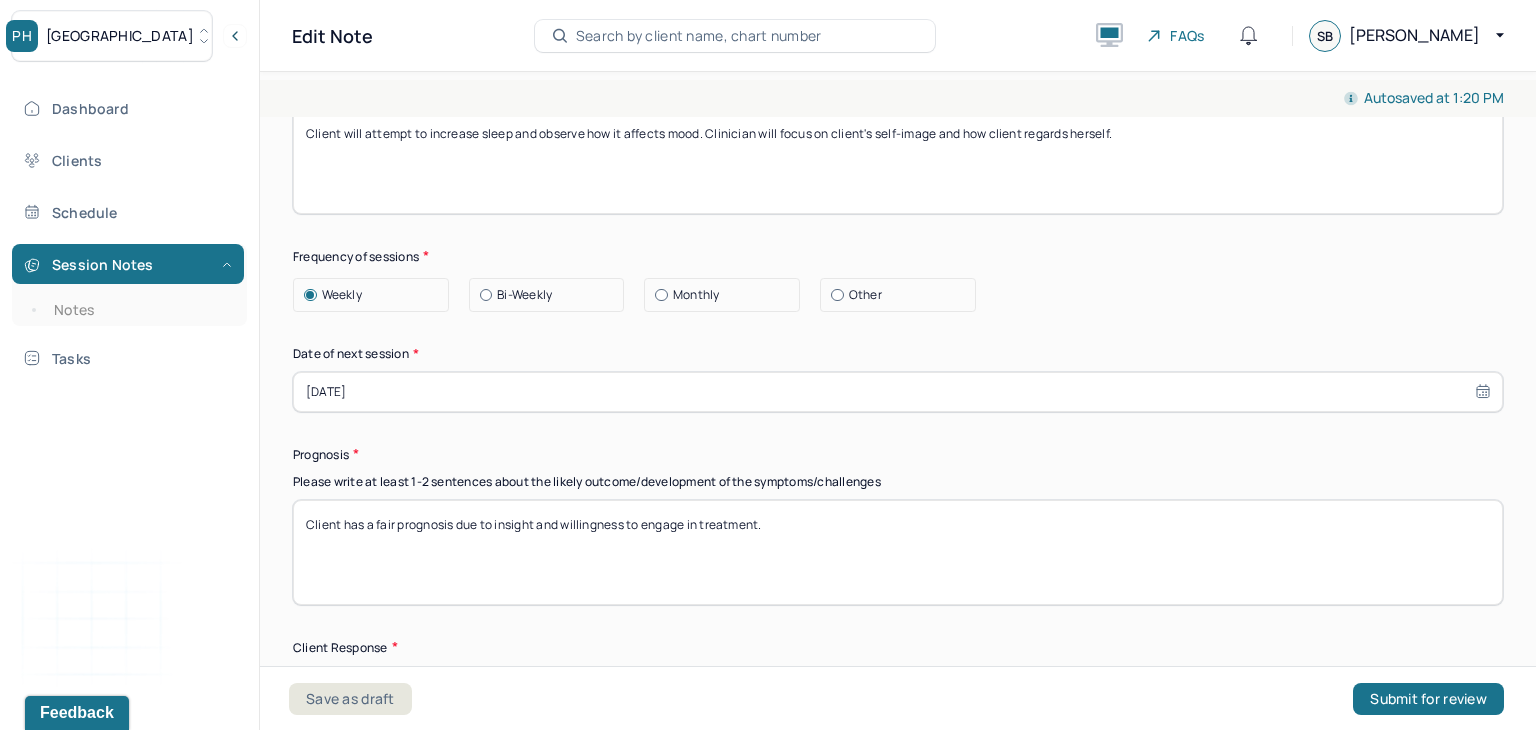 click on "Client has a fair prognosis due to insight and willingness to engage in treatment." at bounding box center (898, 552) 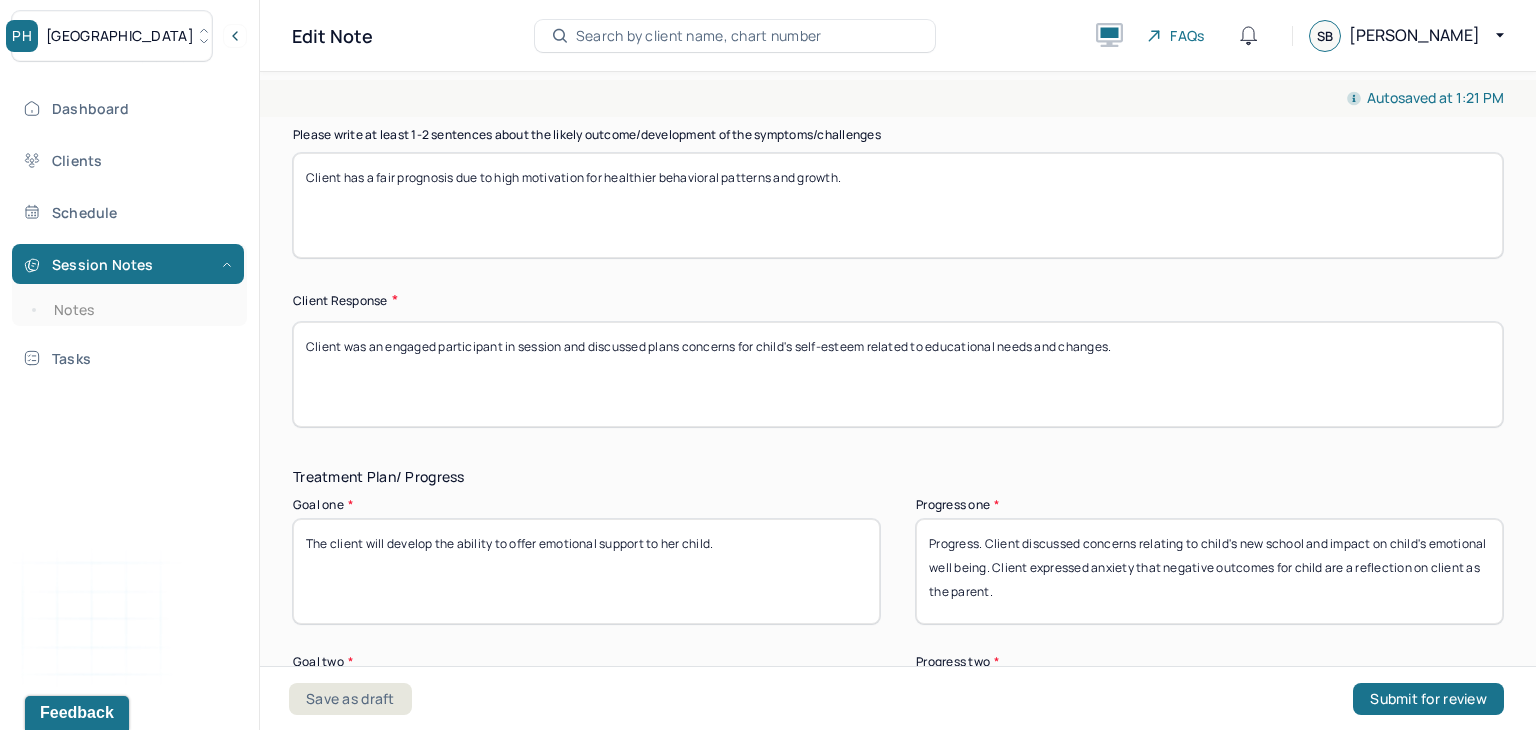 scroll, scrollTop: 3079, scrollLeft: 0, axis: vertical 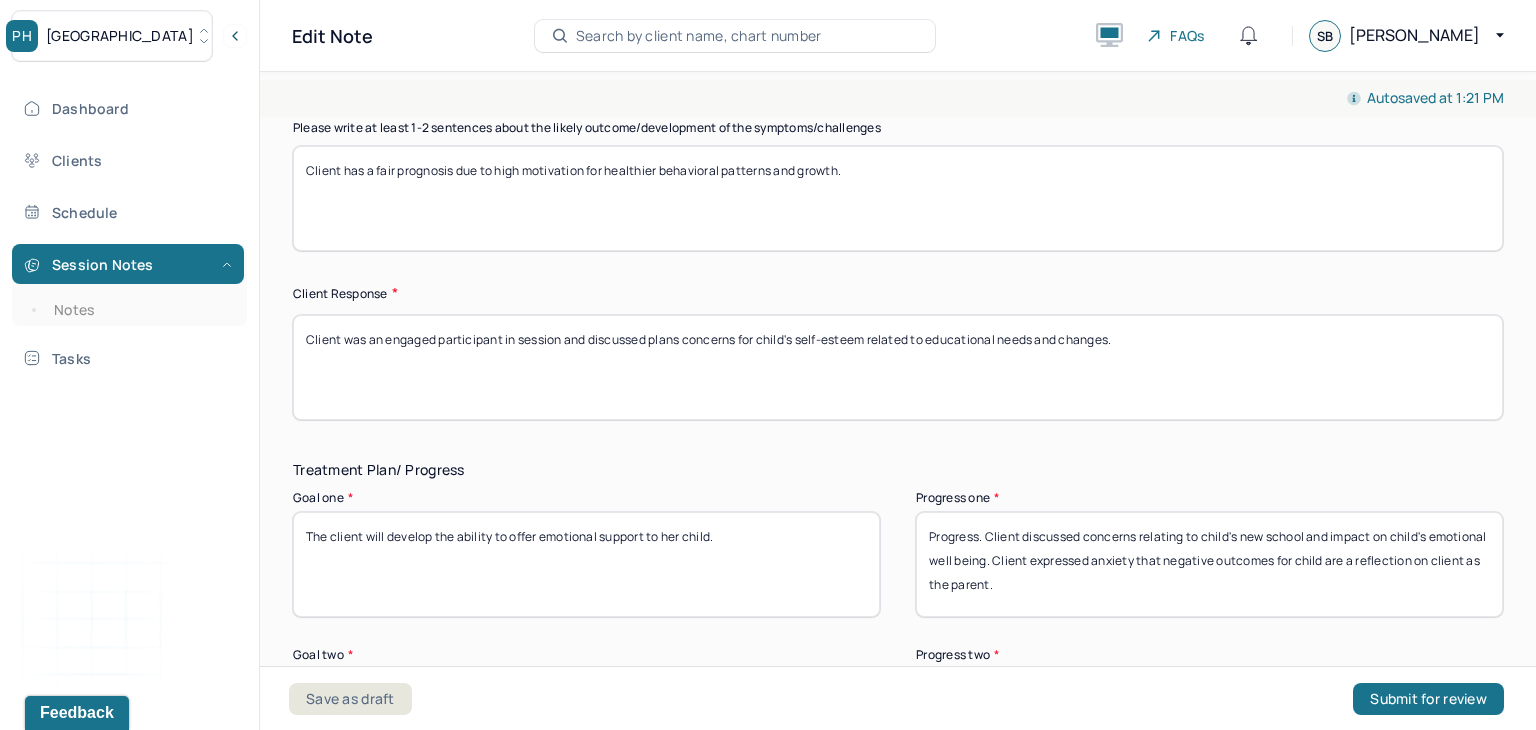 drag, startPoint x: 720, startPoint y: 179, endPoint x: 663, endPoint y: 185, distance: 57.31492 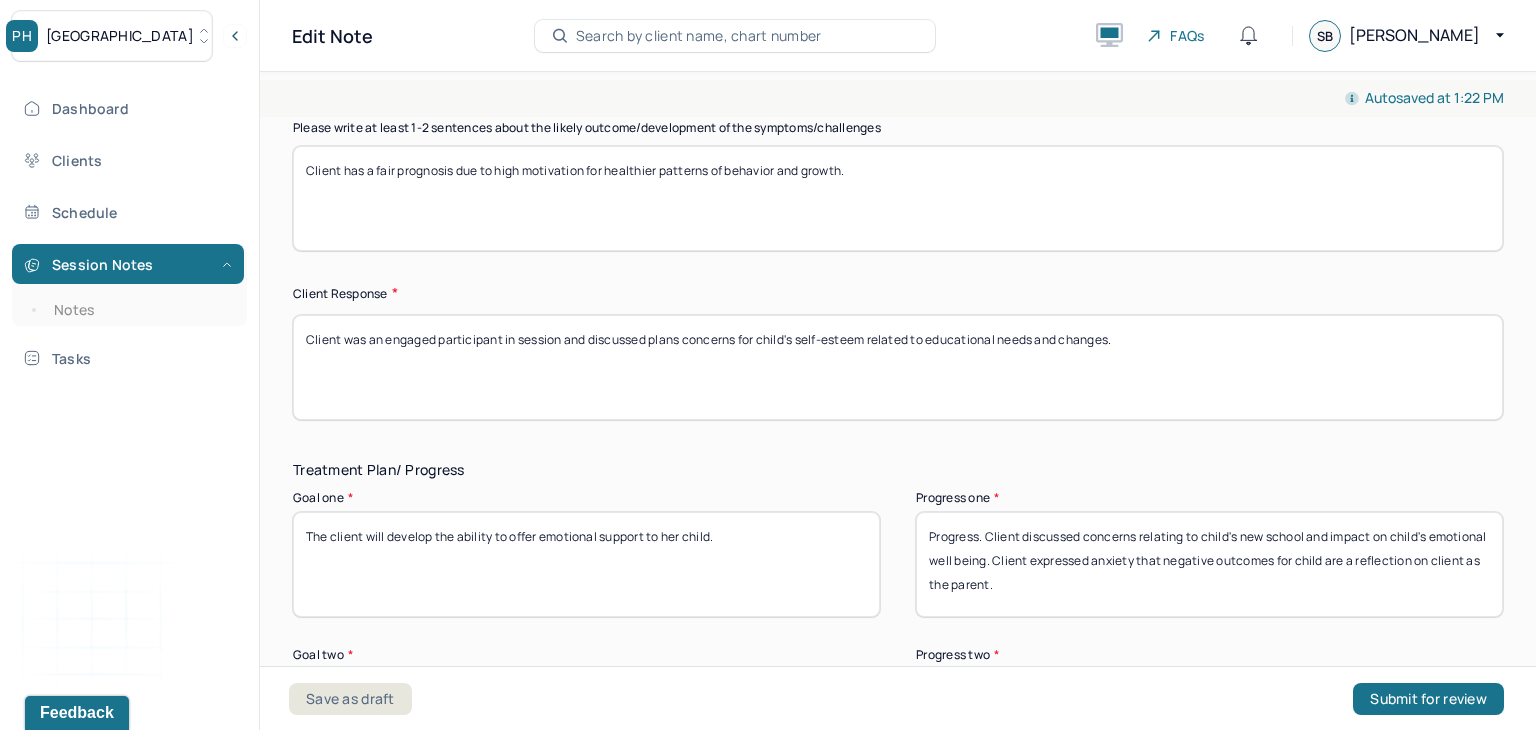 type on "Client has a fair prognosis due to high motivation for healthier patterns of behavior and growth." 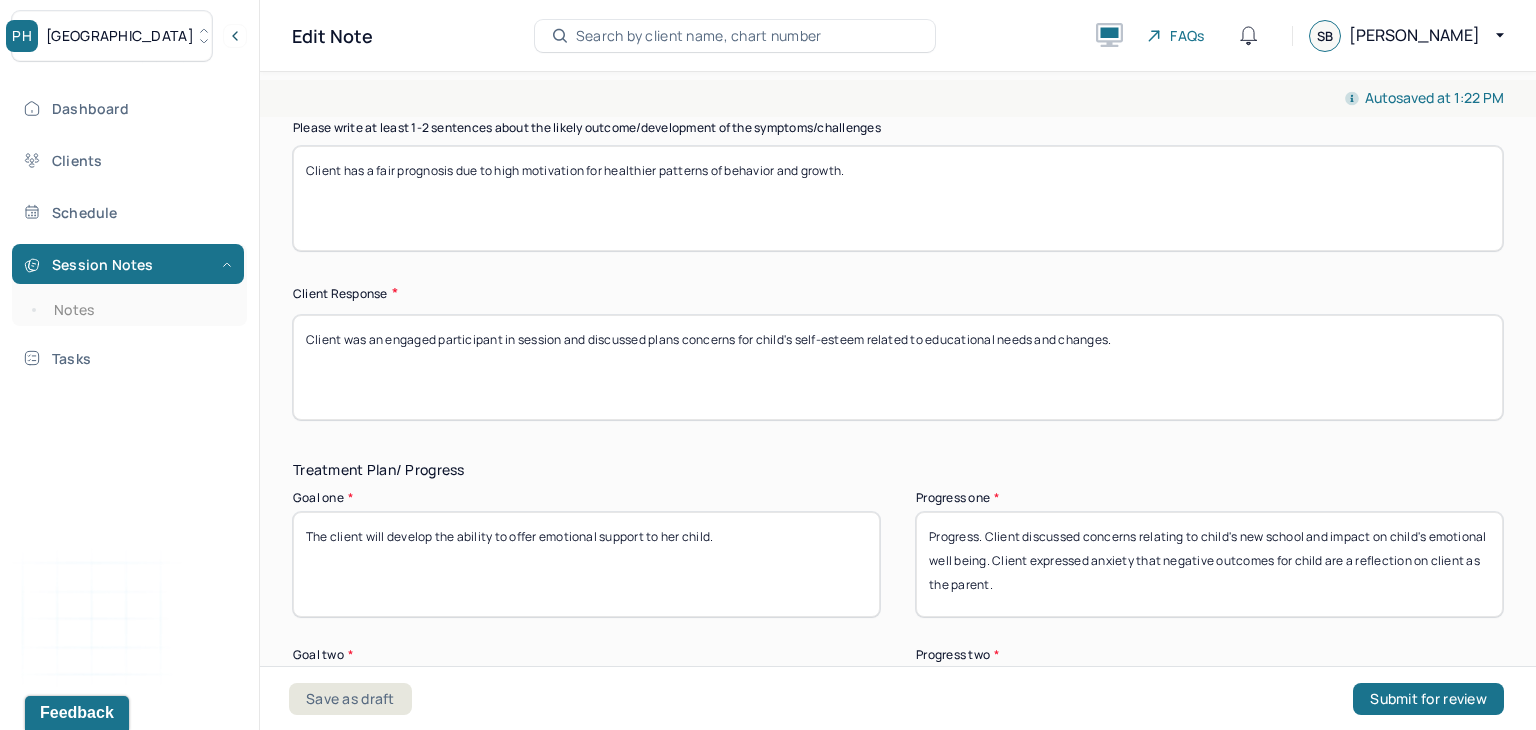 drag, startPoint x: 1160, startPoint y: 366, endPoint x: 345, endPoint y: 373, distance: 815.0301 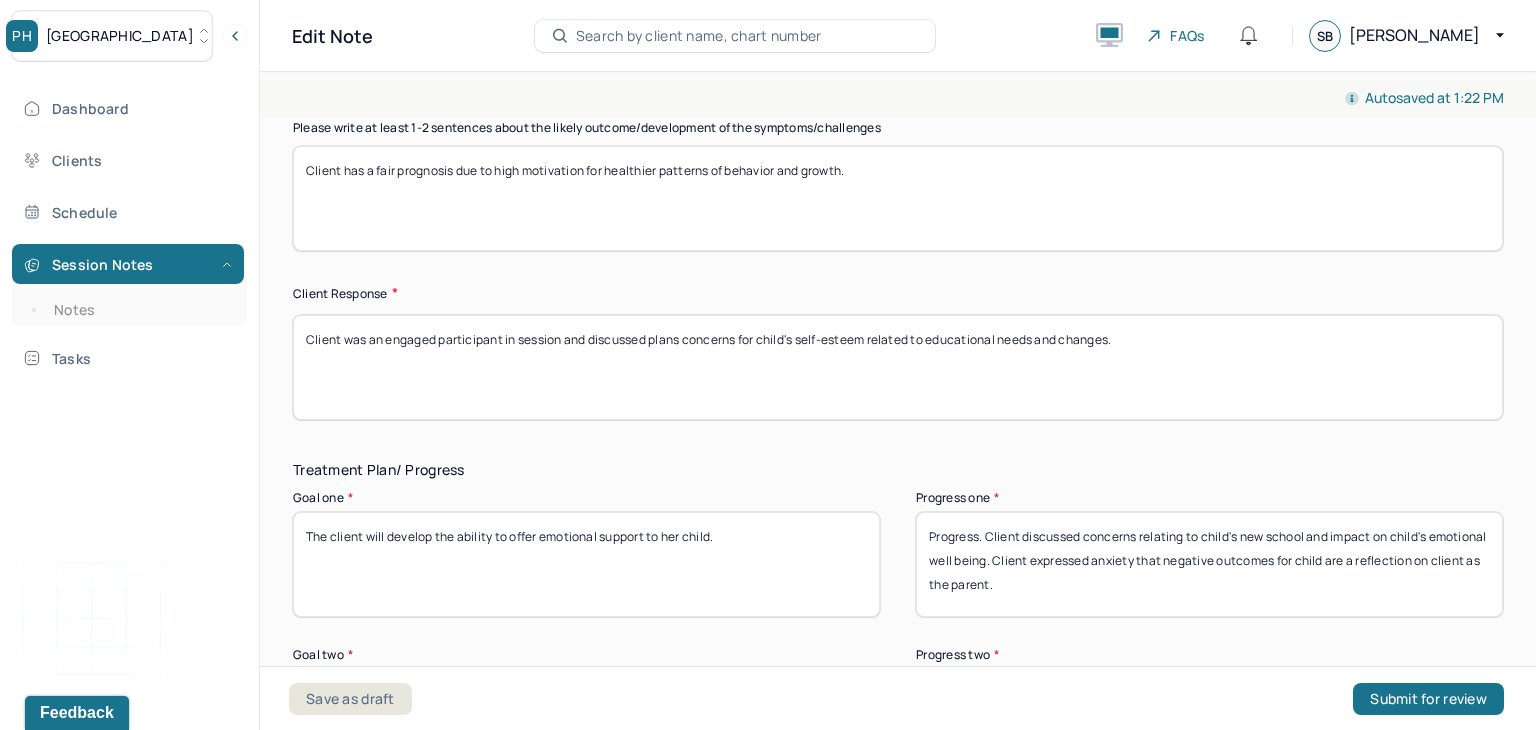 click on "Client was an engaged participant in session and discussed plans concerns for child's self-esteem related to educational needs and changes." at bounding box center (898, 367) 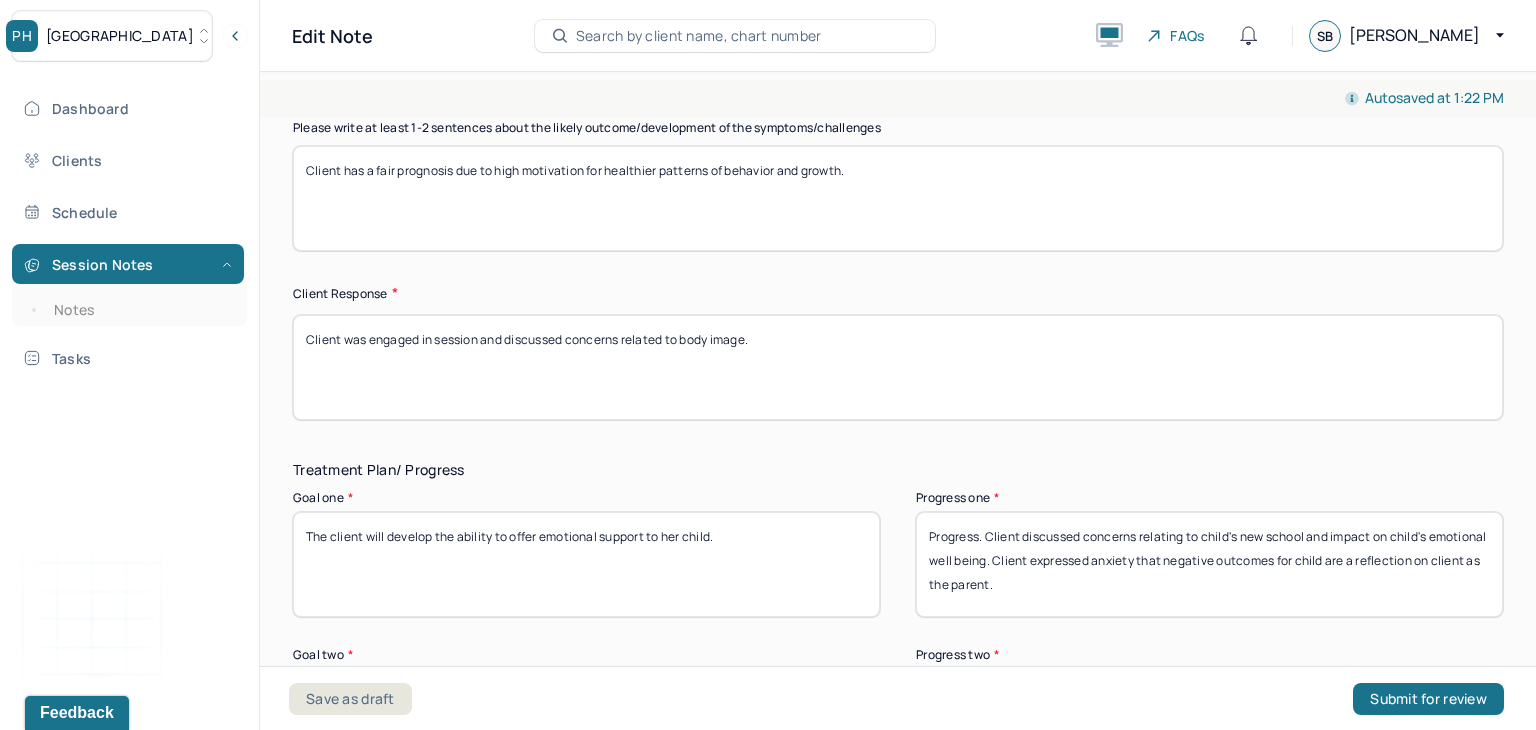 type on "Client was engaged in session and discussed concerns related to body image." 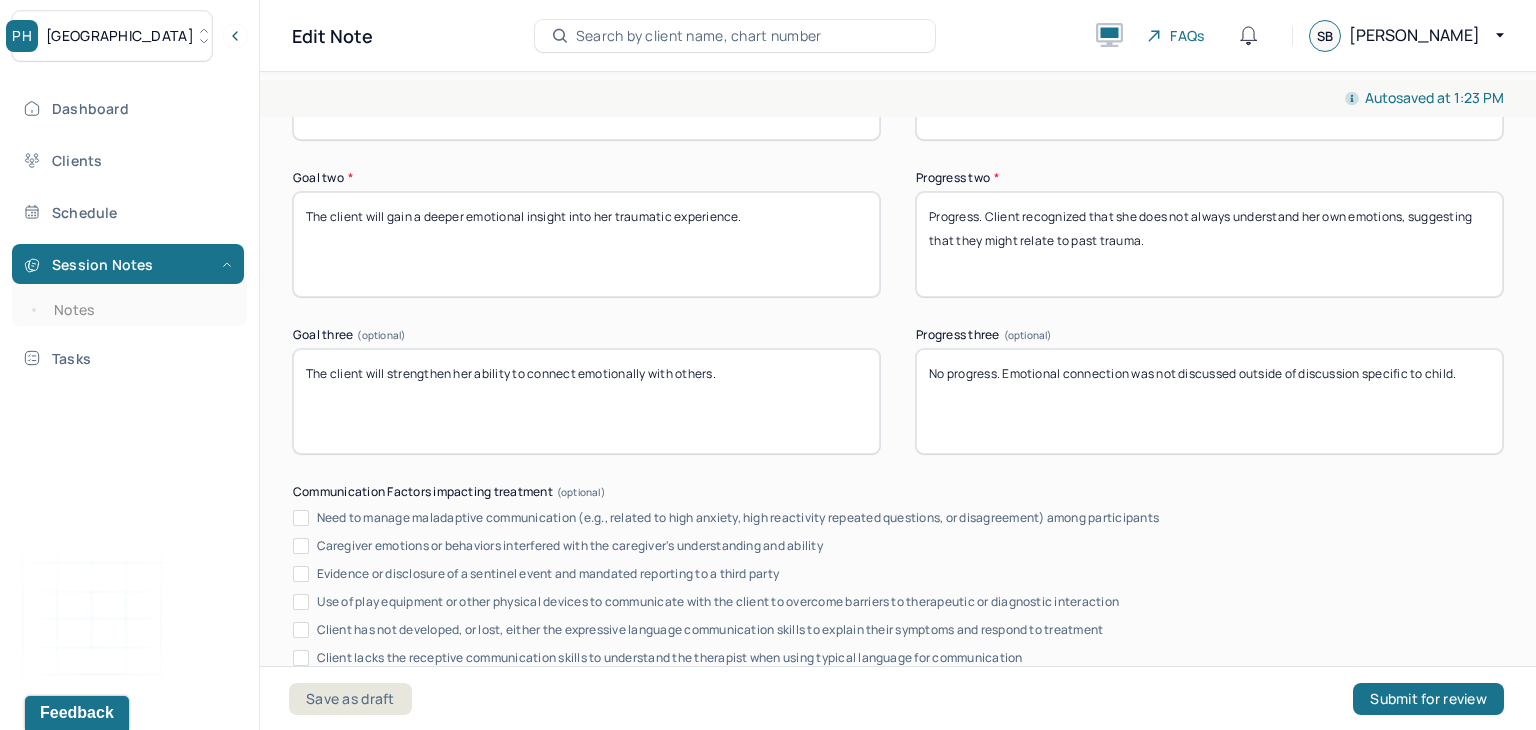 scroll, scrollTop: 3582, scrollLeft: 0, axis: vertical 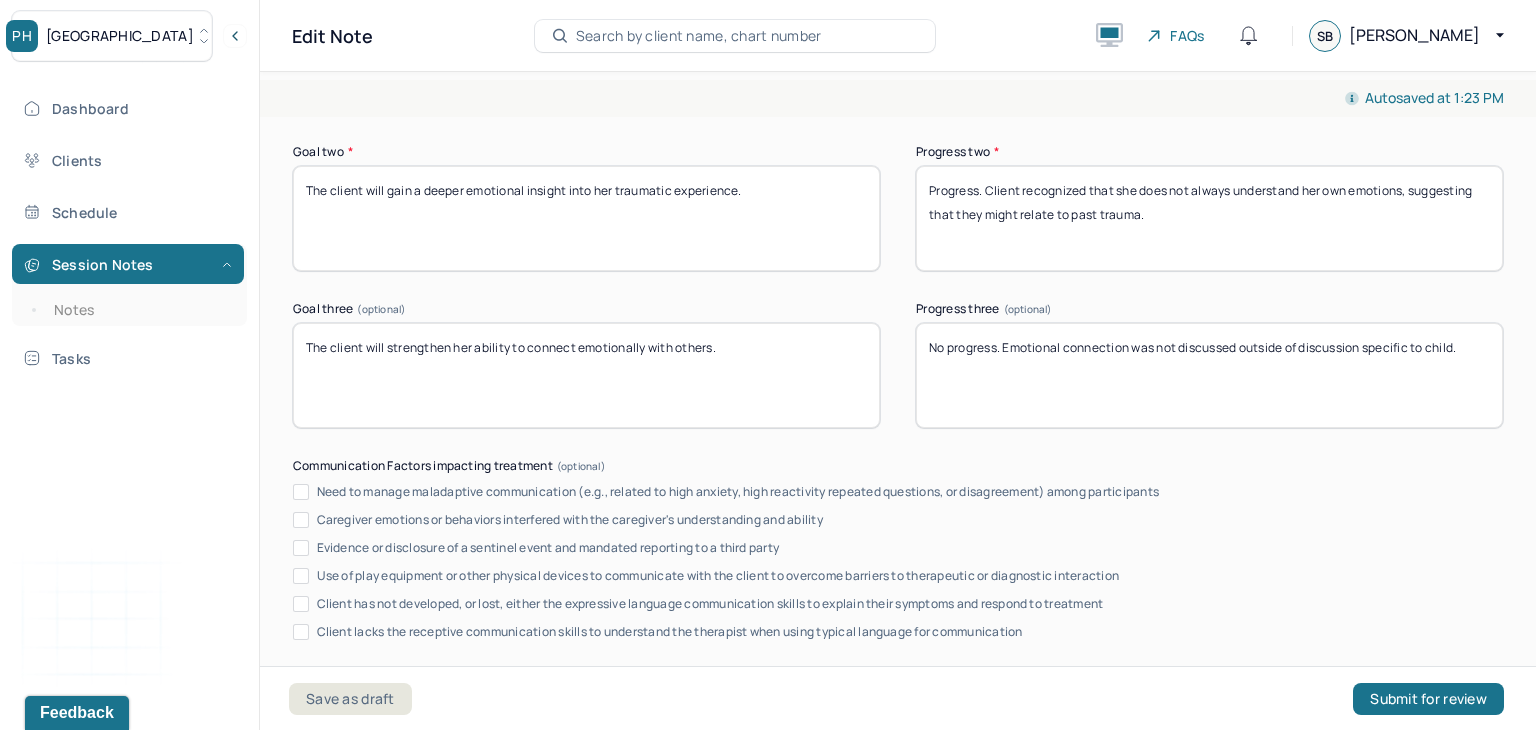 type on "No progress. Session focused on clients concerns regarding body image." 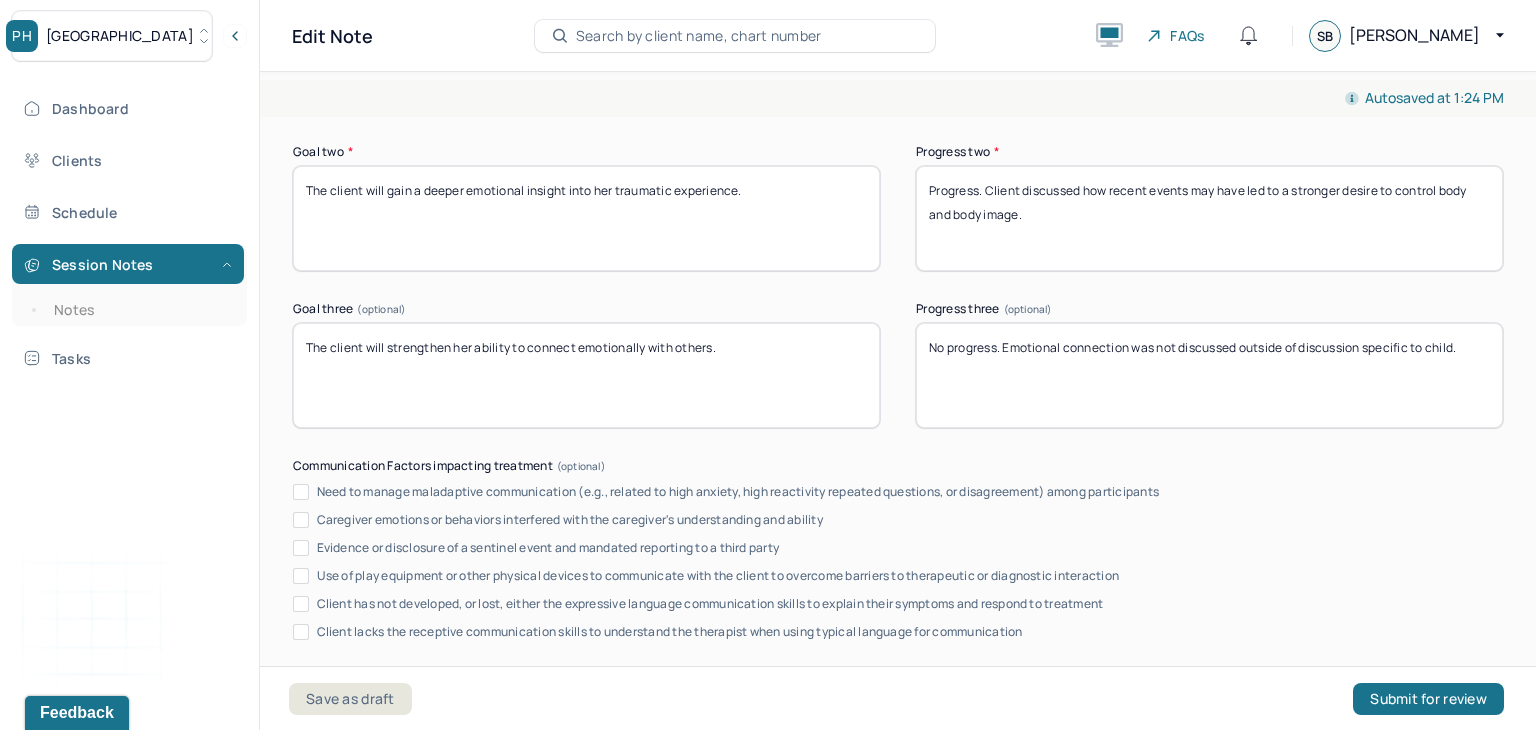 type on "Progress. Client discussed how recent events may have led to a stronger desire to control body and body image." 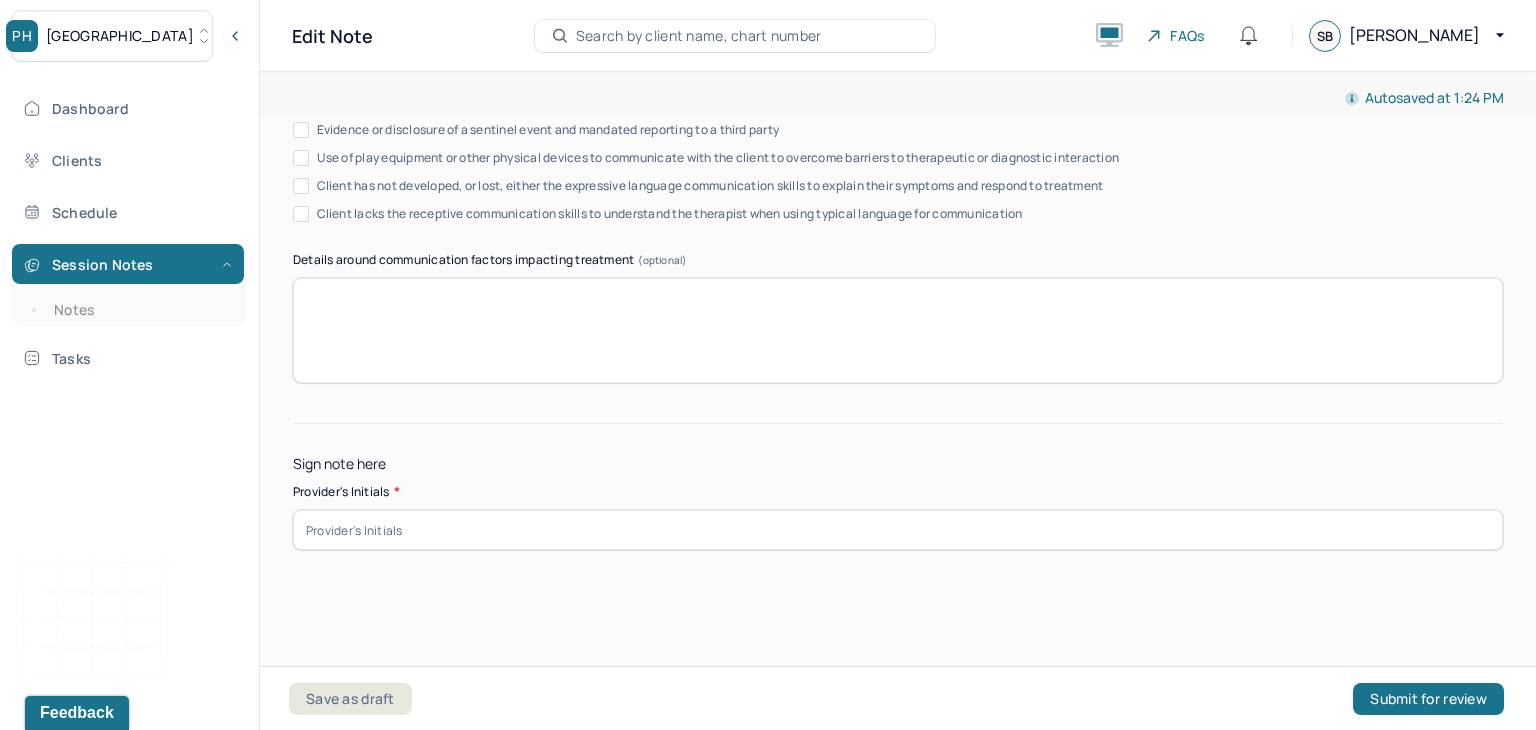 scroll, scrollTop: 4013, scrollLeft: 0, axis: vertical 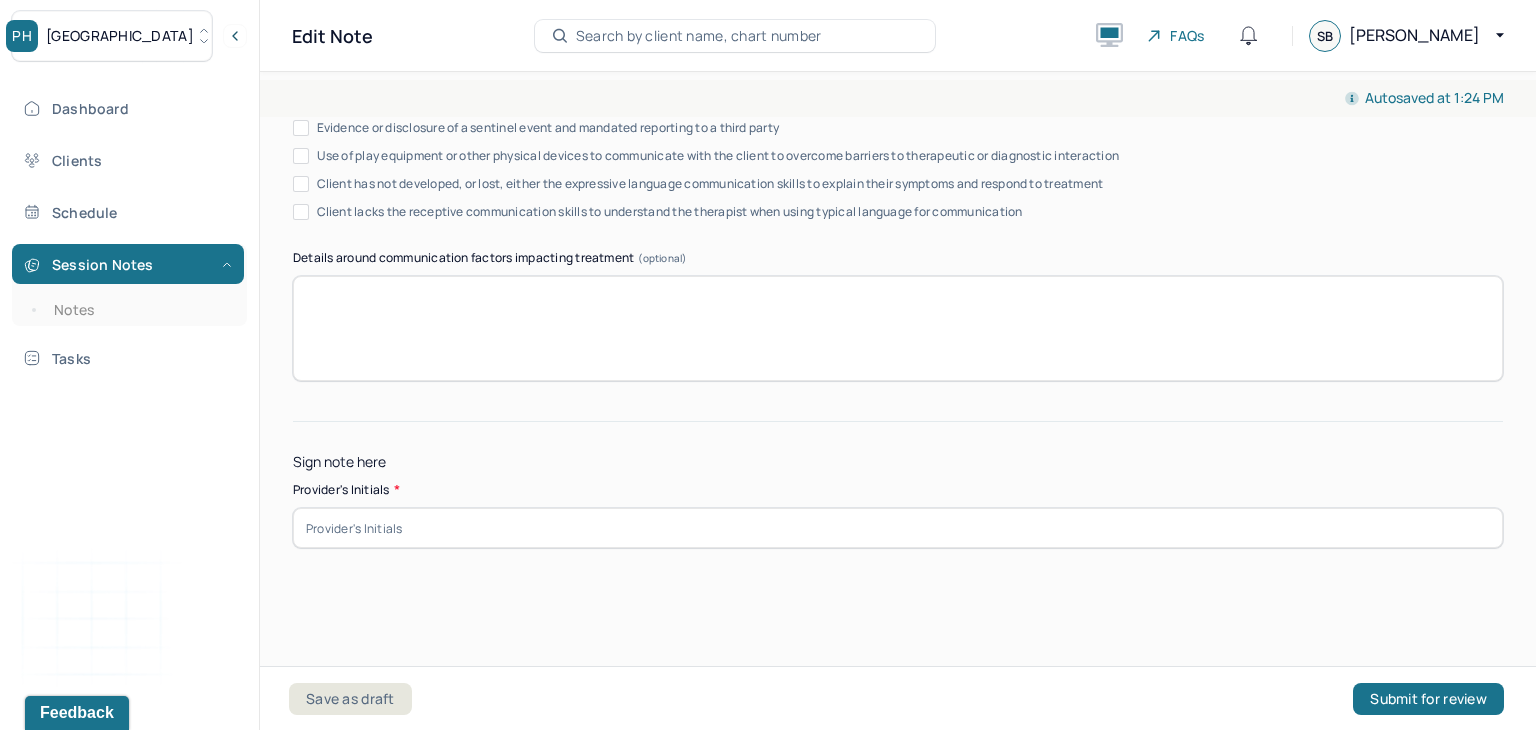 type on "No progress. Session was focused on client's concerns regarding body image." 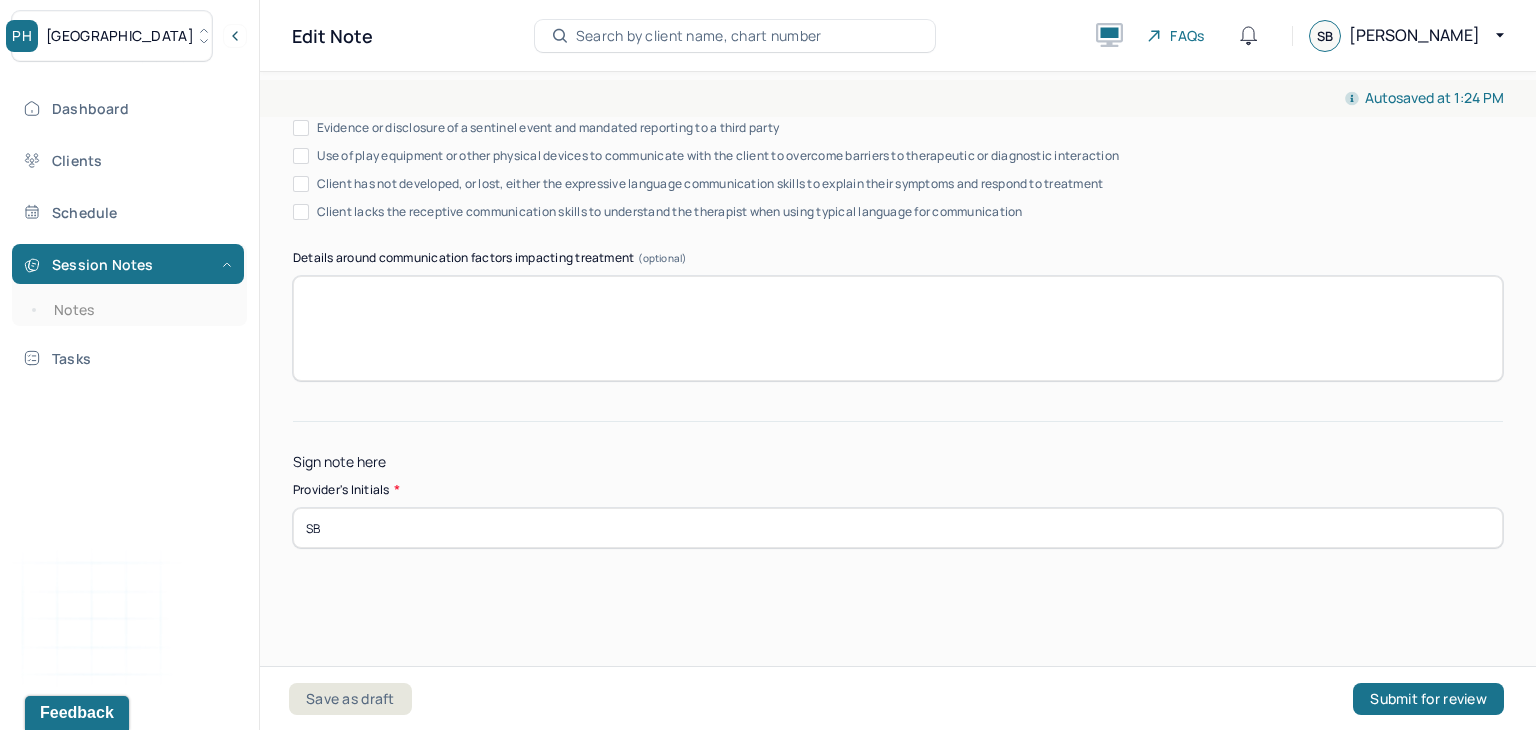 type on "SB" 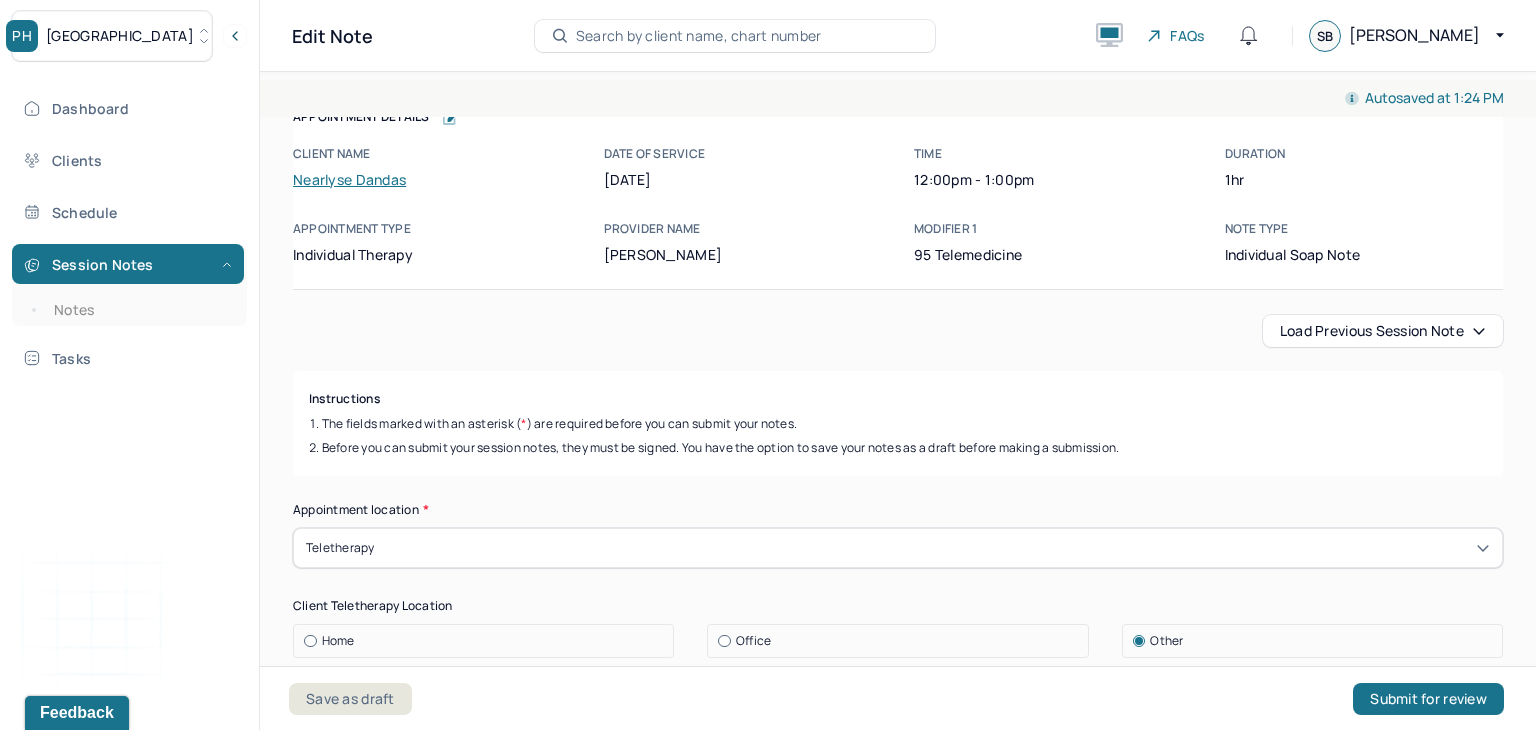 scroll, scrollTop: 0, scrollLeft: 0, axis: both 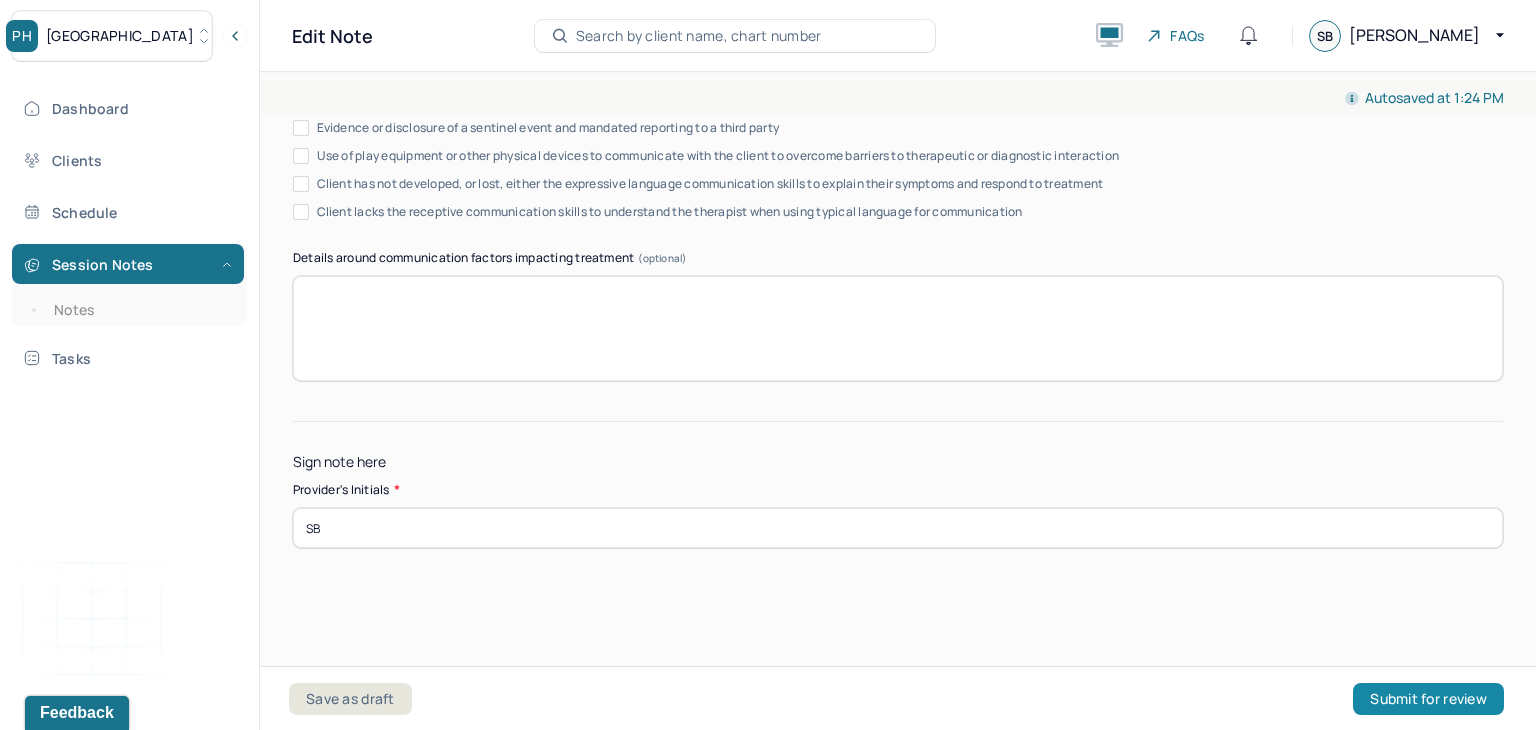 click on "Submit for review" at bounding box center (1428, 699) 